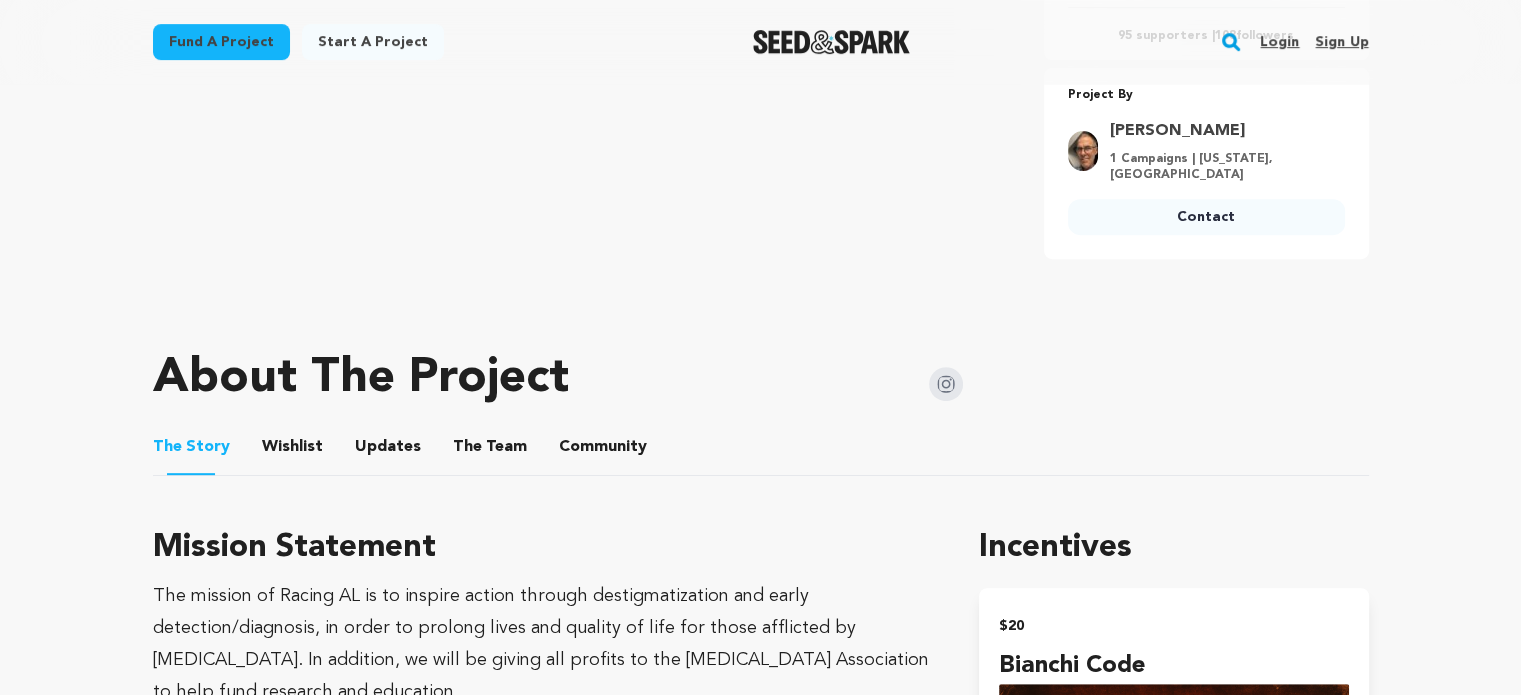 scroll, scrollTop: 764, scrollLeft: 0, axis: vertical 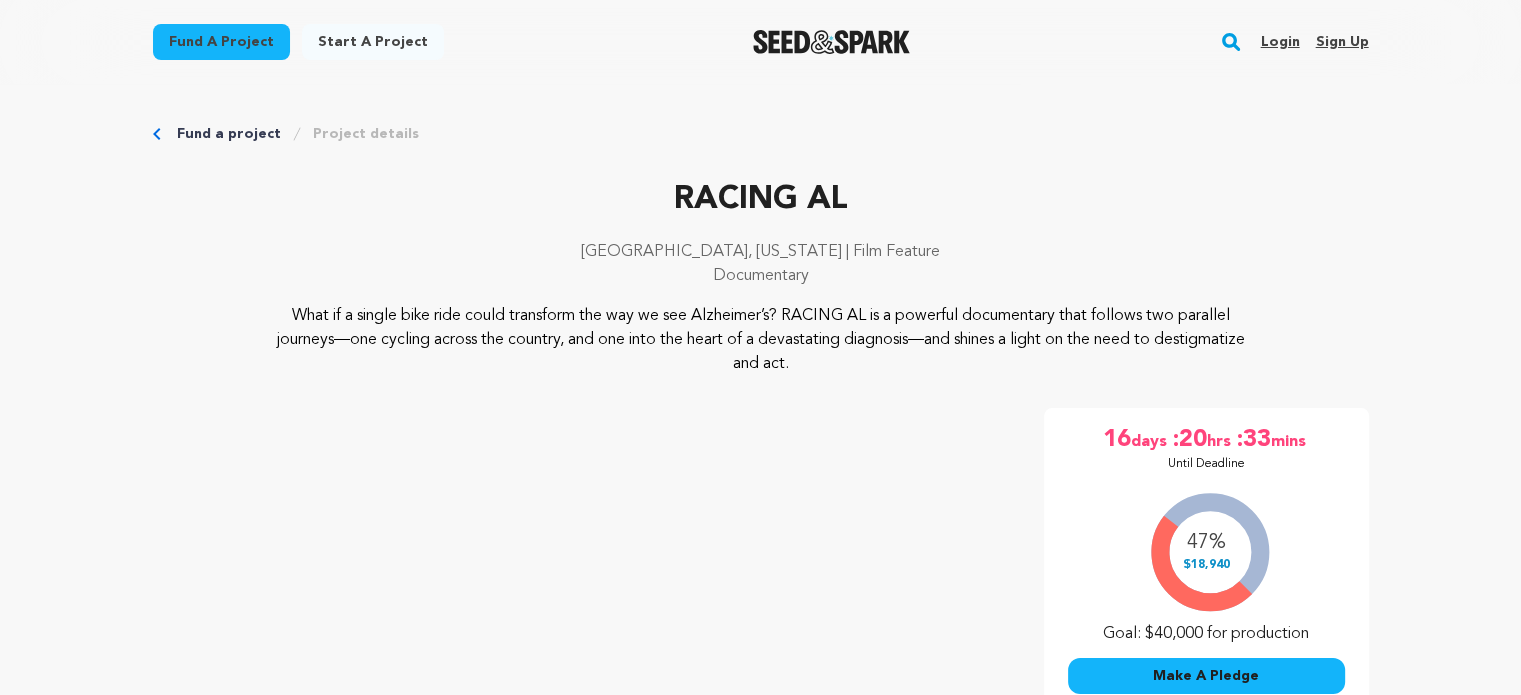 click on "Project details" at bounding box center (366, 134) 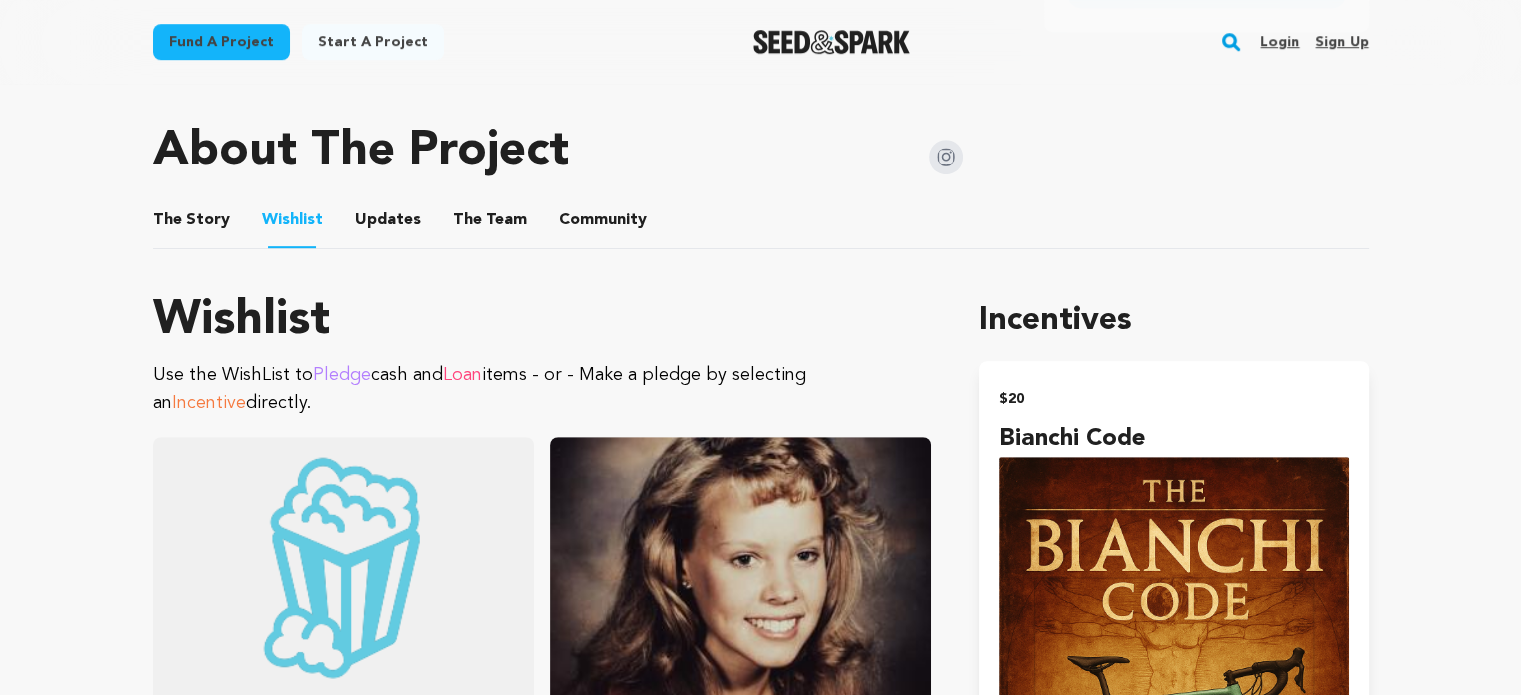 scroll, scrollTop: 992, scrollLeft: 0, axis: vertical 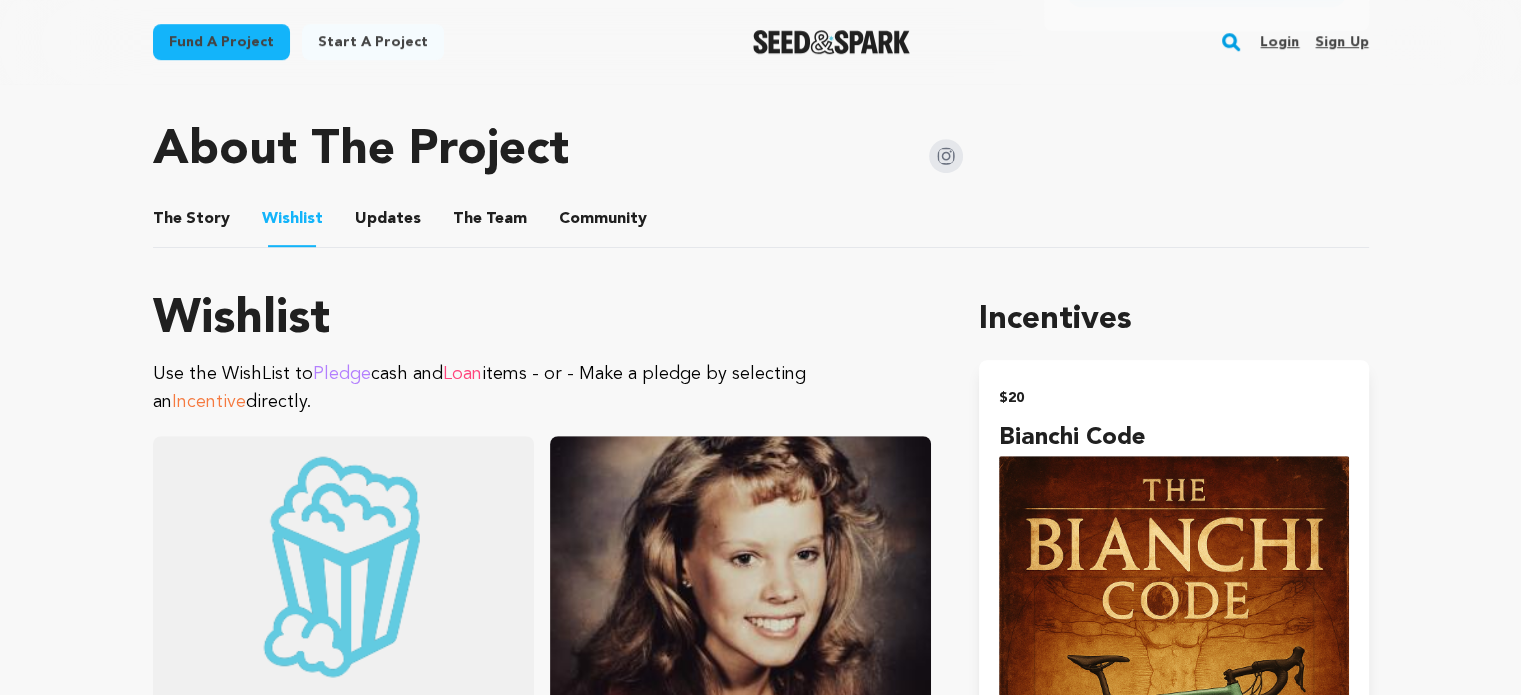 click on "Loan" at bounding box center (462, 374) 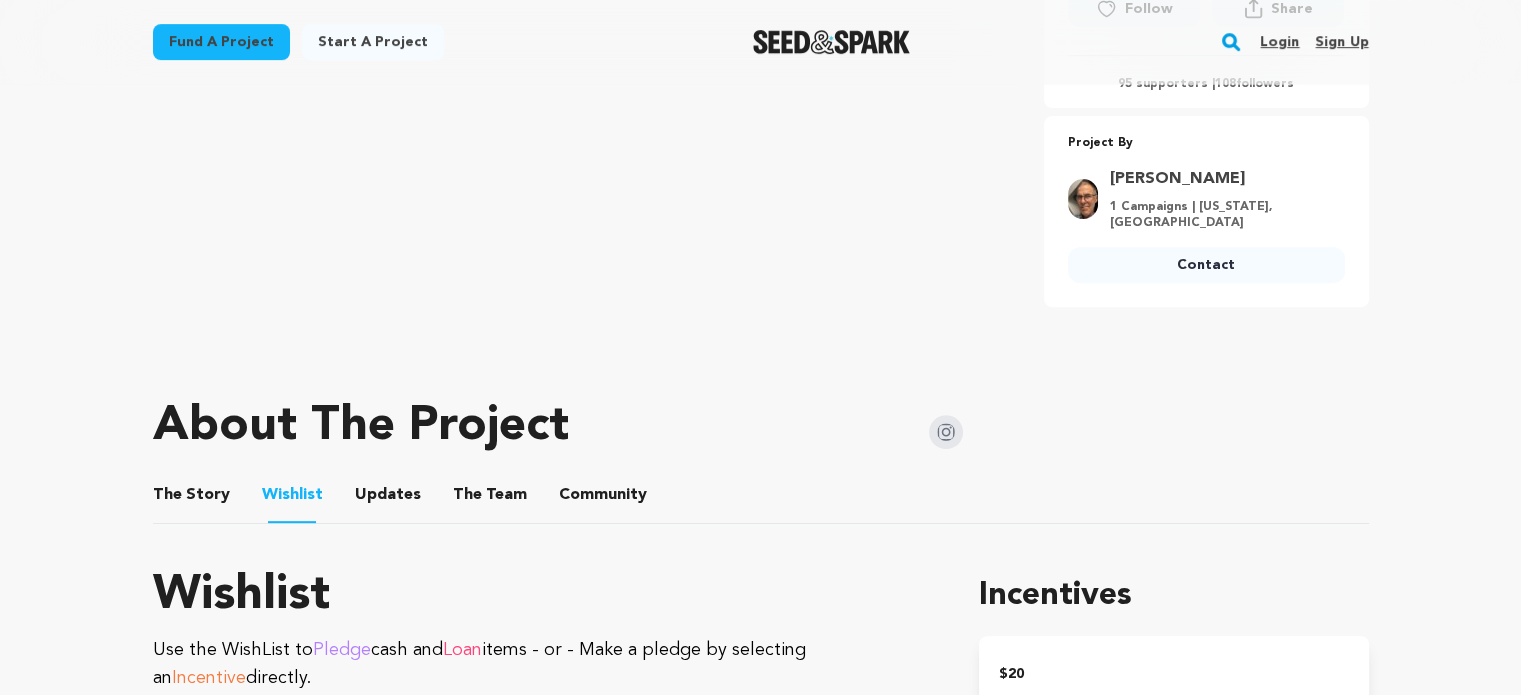scroll, scrollTop: 716, scrollLeft: 0, axis: vertical 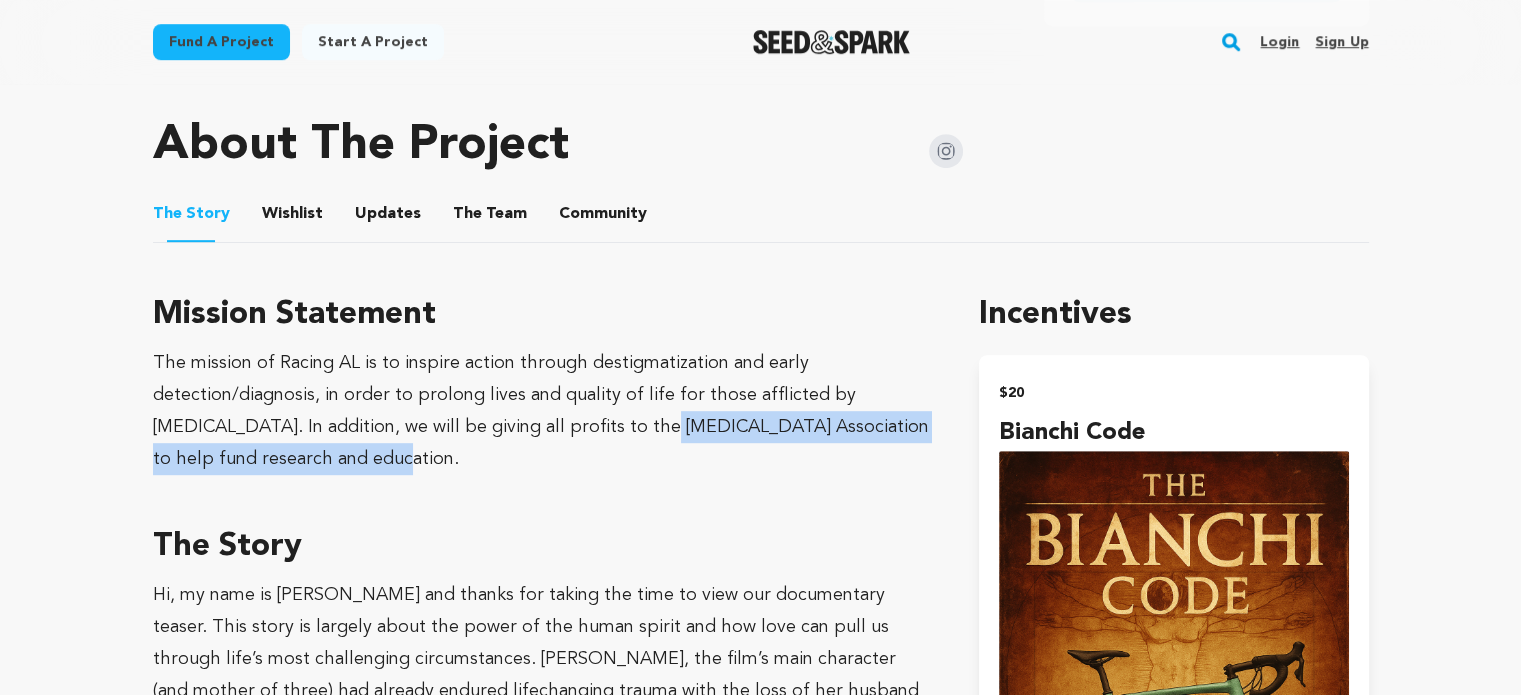 drag, startPoint x: 540, startPoint y: 448, endPoint x: 535, endPoint y: 413, distance: 35.35534 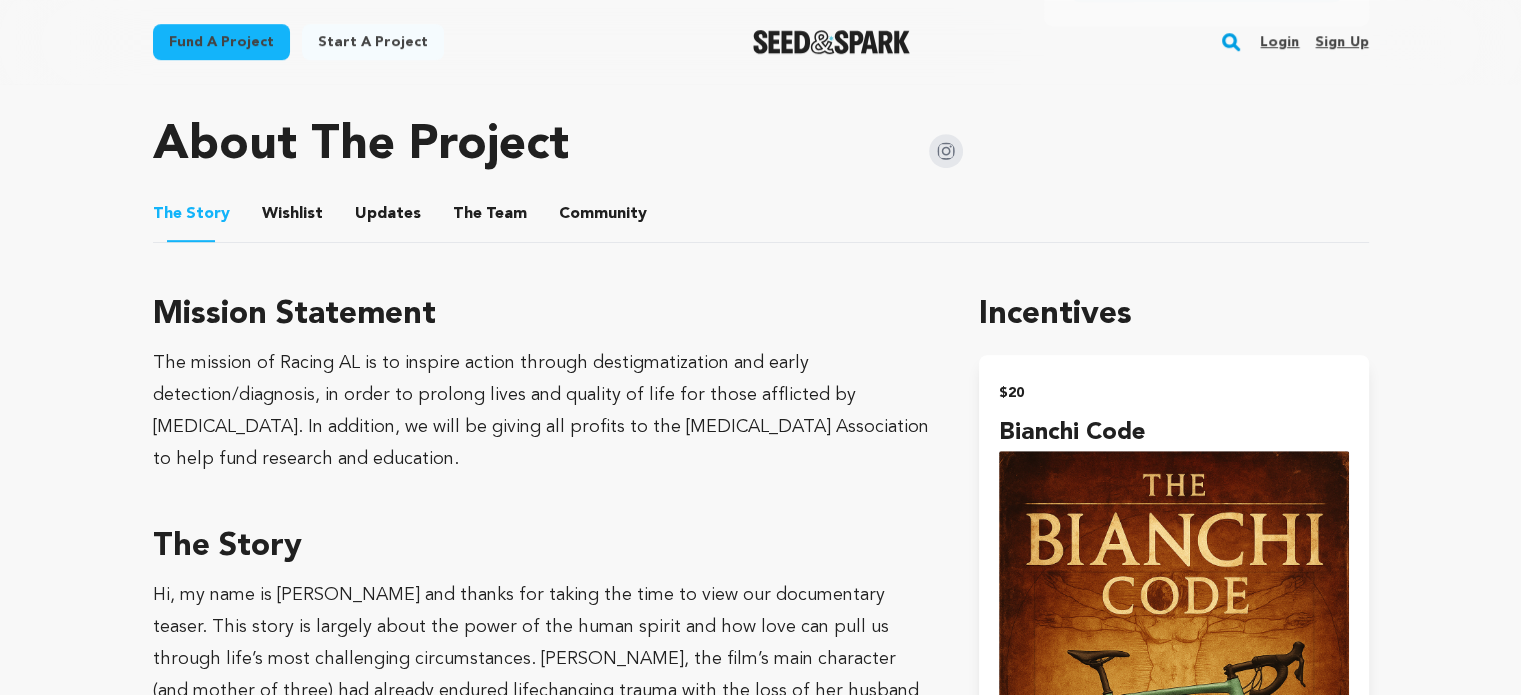 click on "Hi, my name is Brent Hardy and thanks for taking the time to view our documentary teaser. This story is largely about the power of the human spirit and how love can pull us through life’s most challenging circumstances. Tracey, the film’s main character (and mother of three) had already endured lifechanging trauma with the loss of her husband to suicide 10 years ago, and surgery for a brain tumor four years ago. Then, at age 53, she was confronted with one of the most dreaded diagnoses: Alzheimer’s Disease." at bounding box center [542, 691] 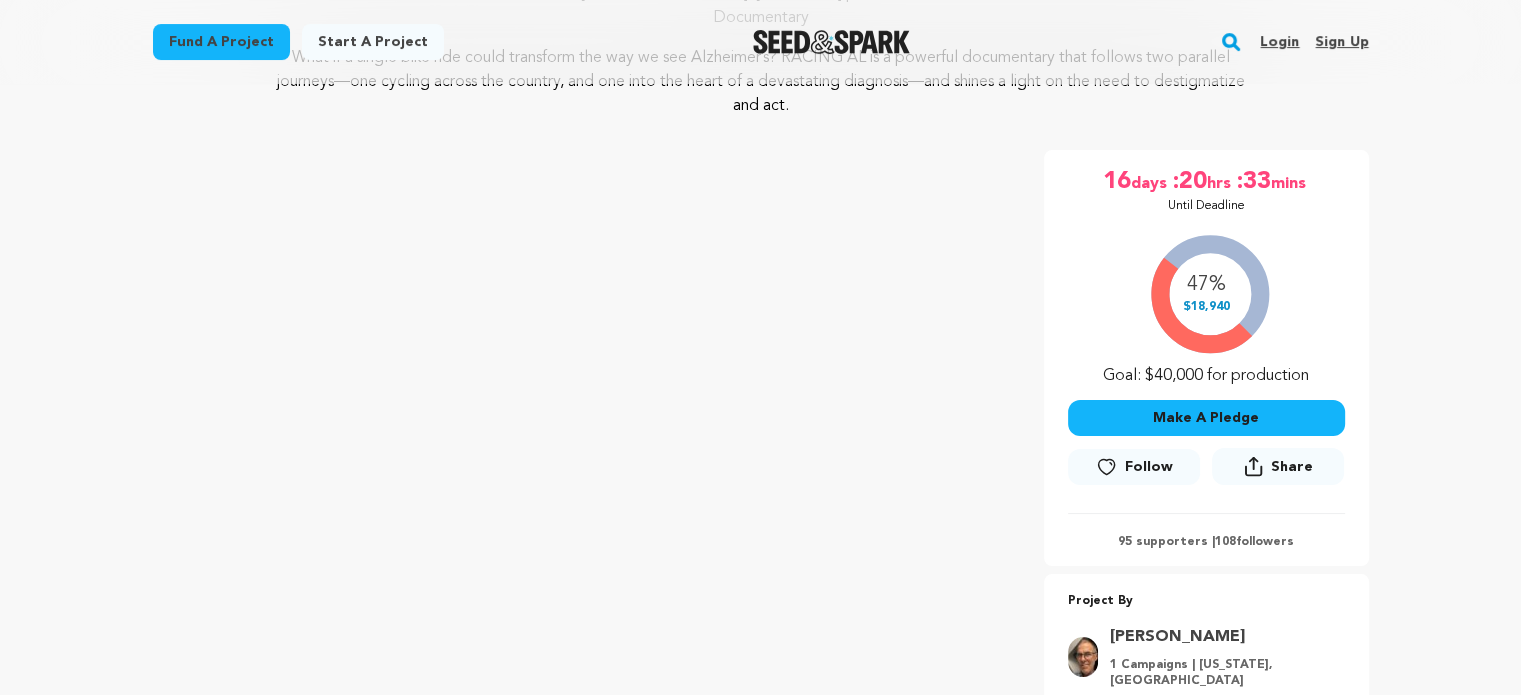 scroll, scrollTop: 244, scrollLeft: 0, axis: vertical 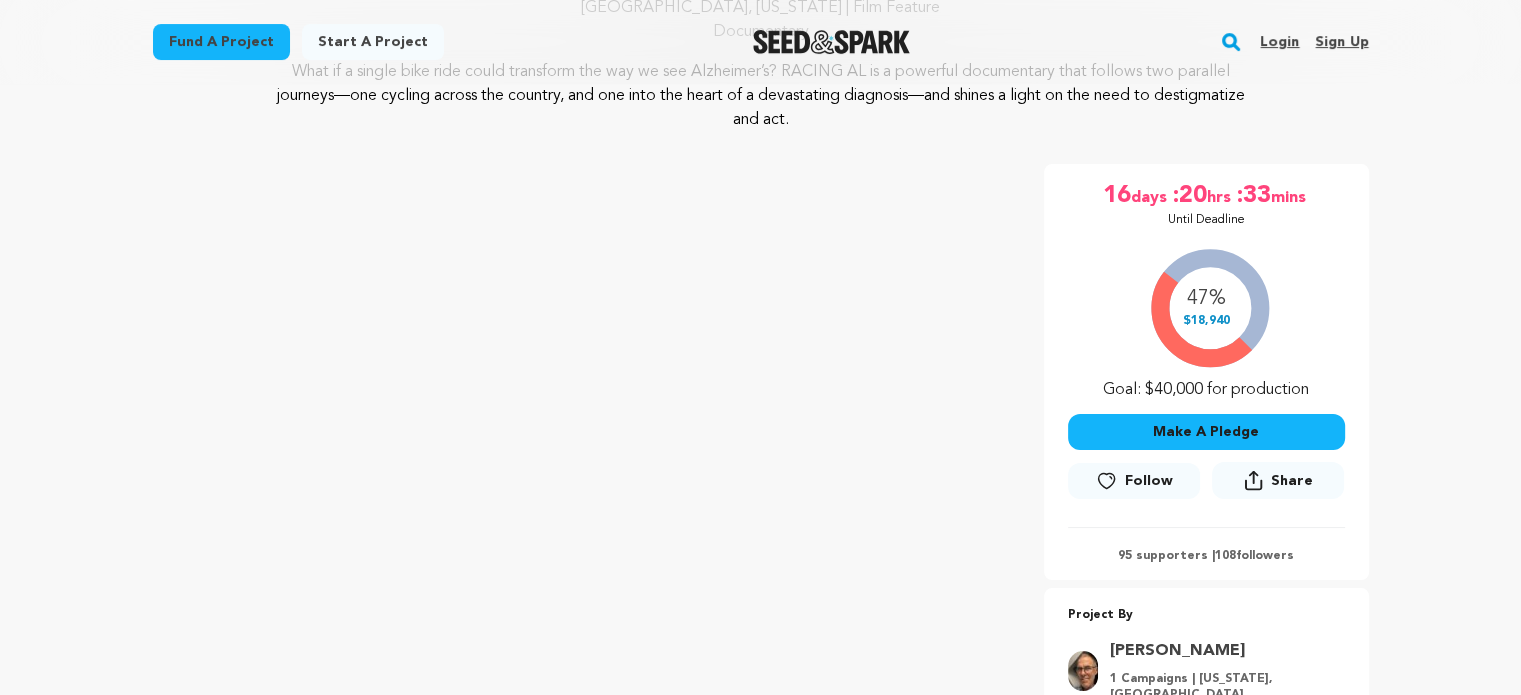 click on "Make A Pledge" at bounding box center [1206, 432] 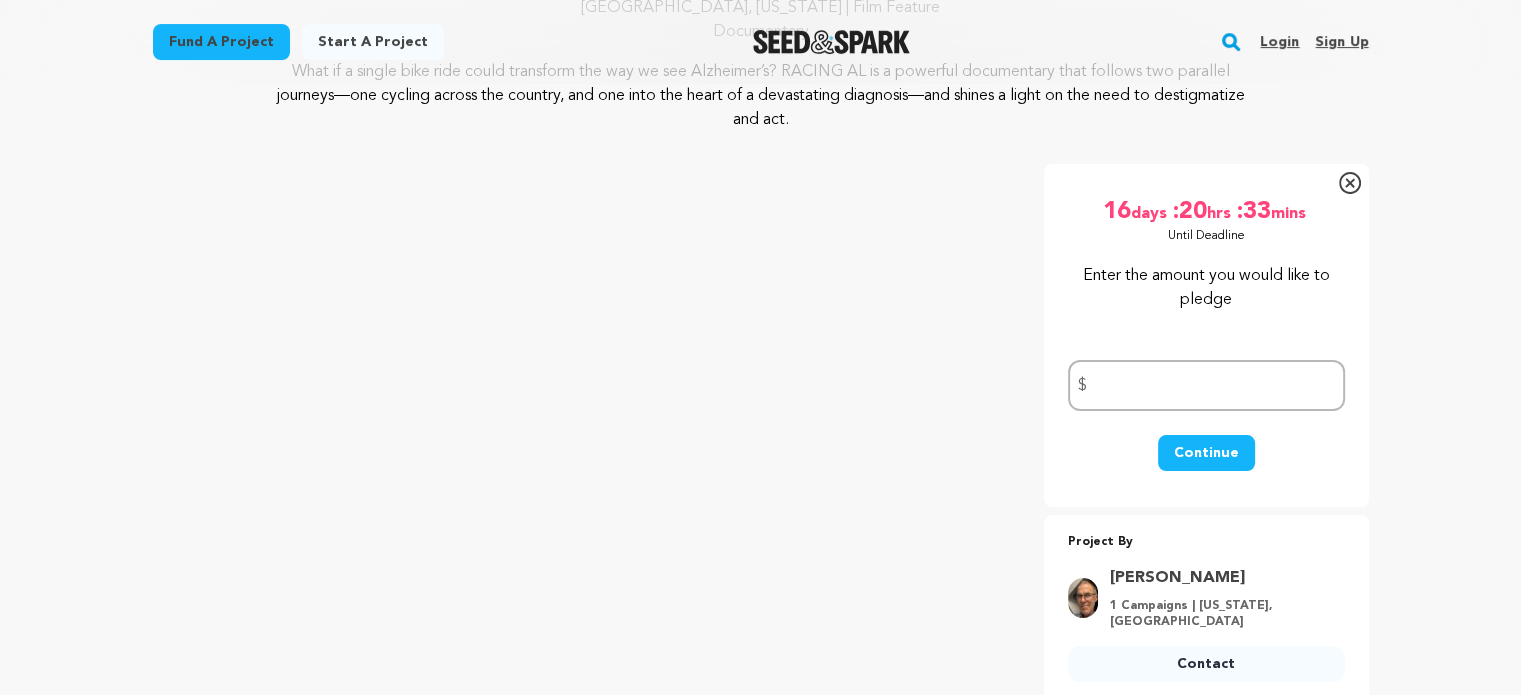click on "$
Continue" at bounding box center [1206, 413] 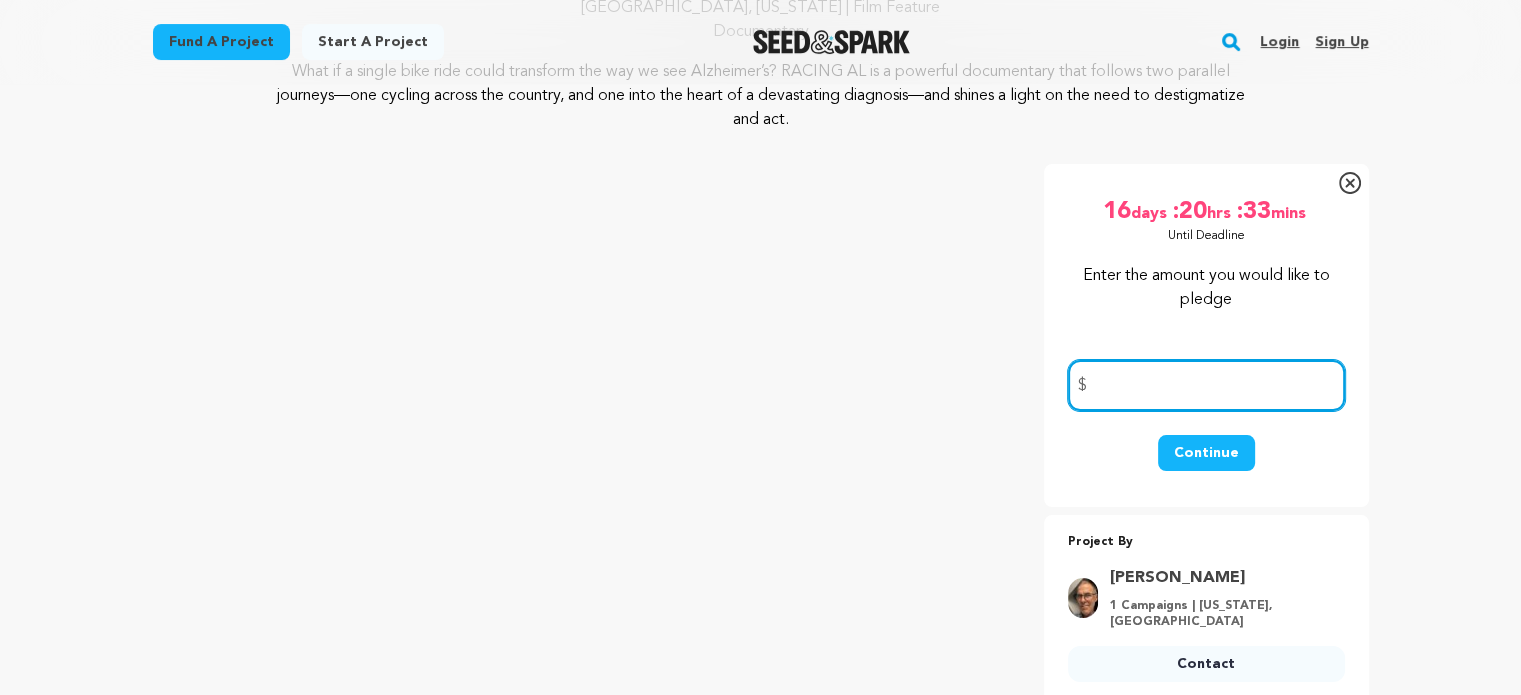 click at bounding box center [1206, 385] 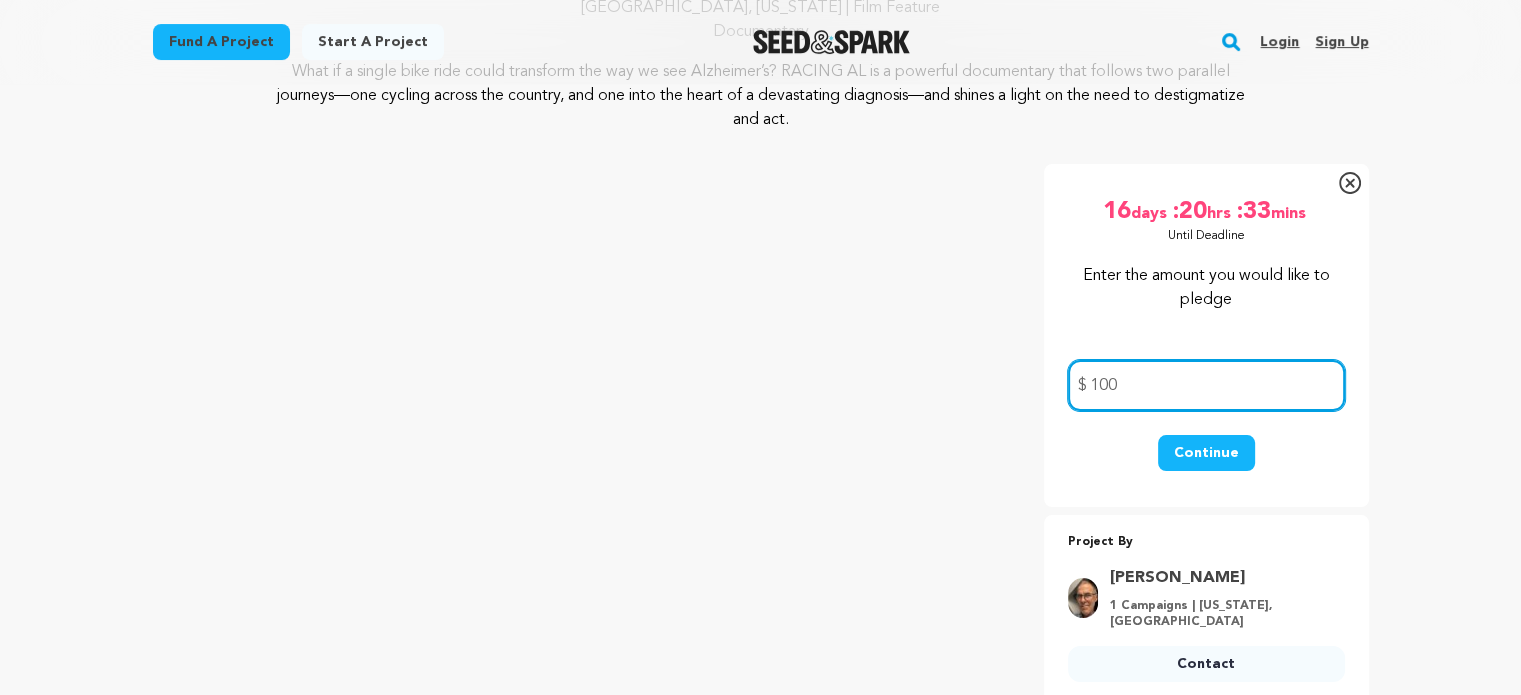 type on "100" 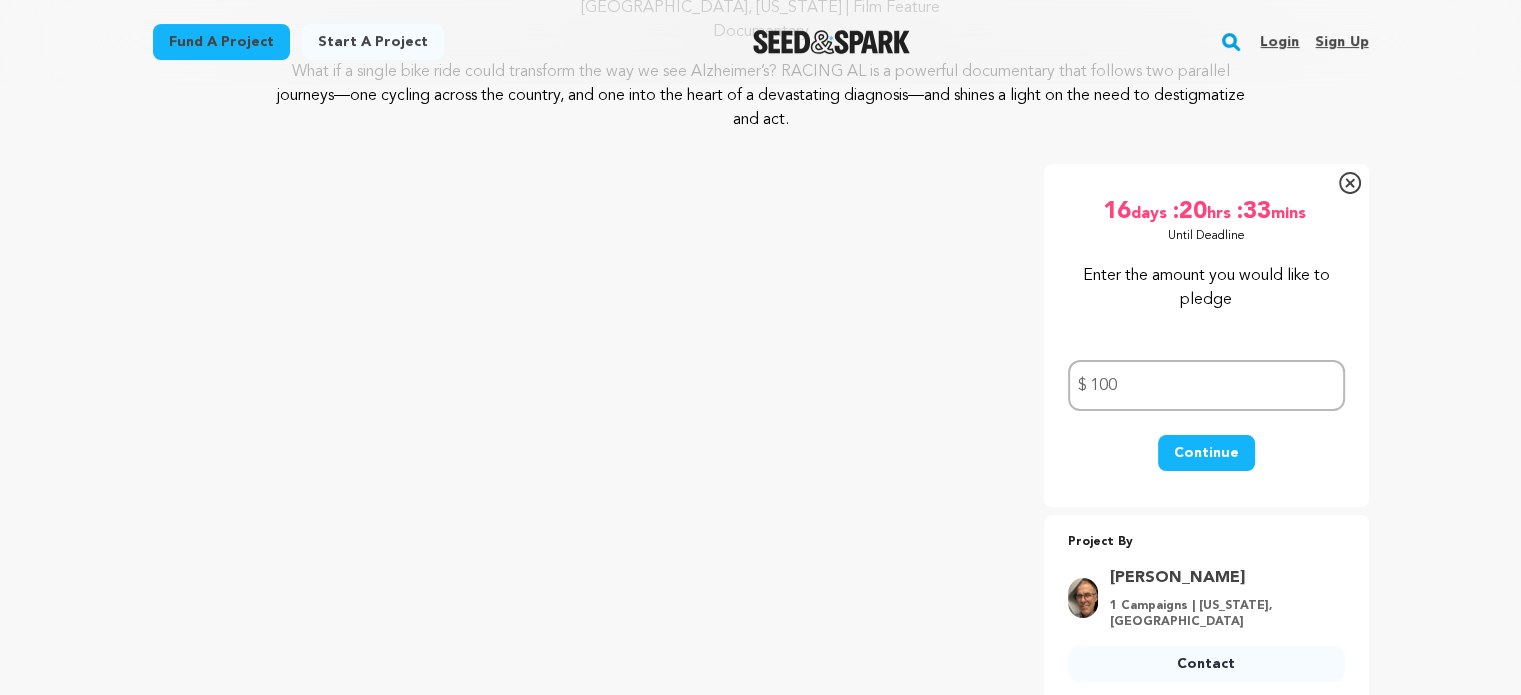 click on "Continue" at bounding box center [1206, 453] 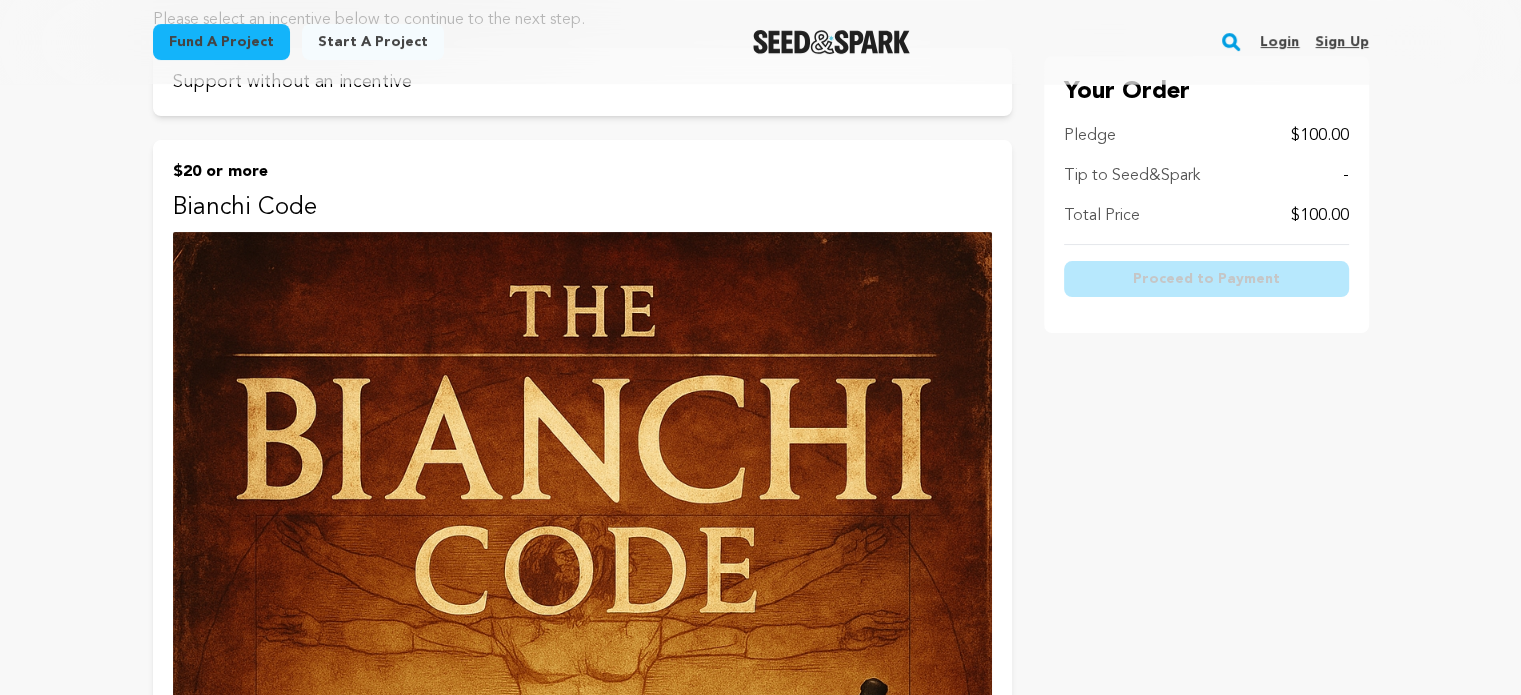 scroll, scrollTop: 300, scrollLeft: 0, axis: vertical 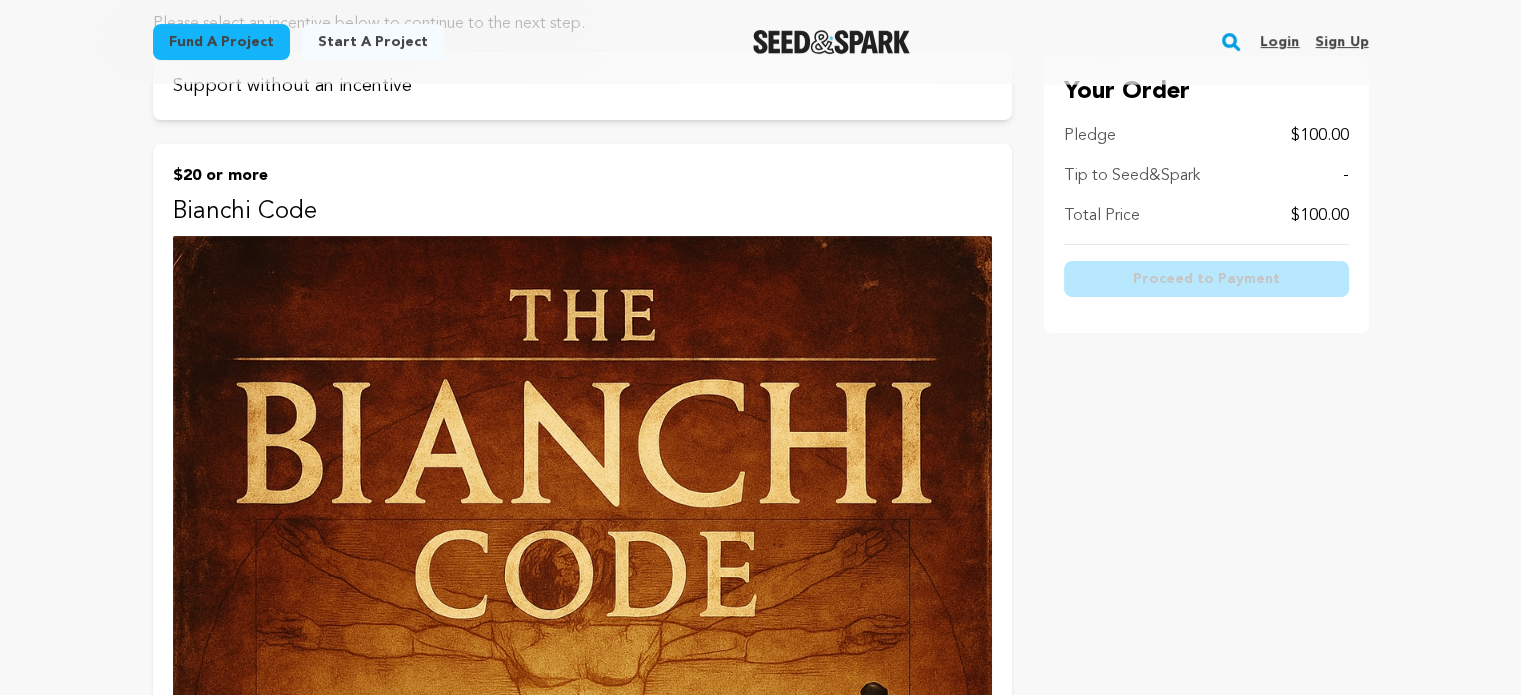 click on "Bianchi Code" at bounding box center [582, 212] 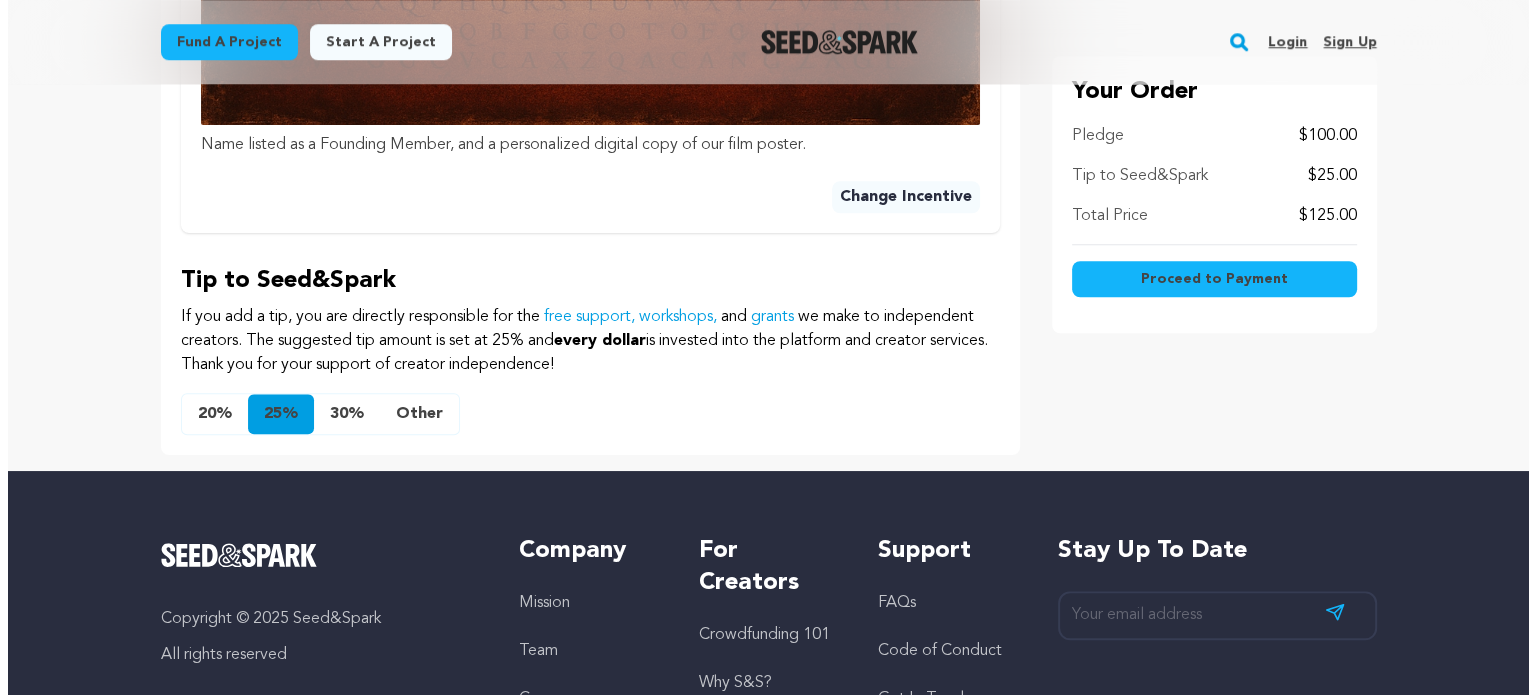 scroll, scrollTop: 1799, scrollLeft: 0, axis: vertical 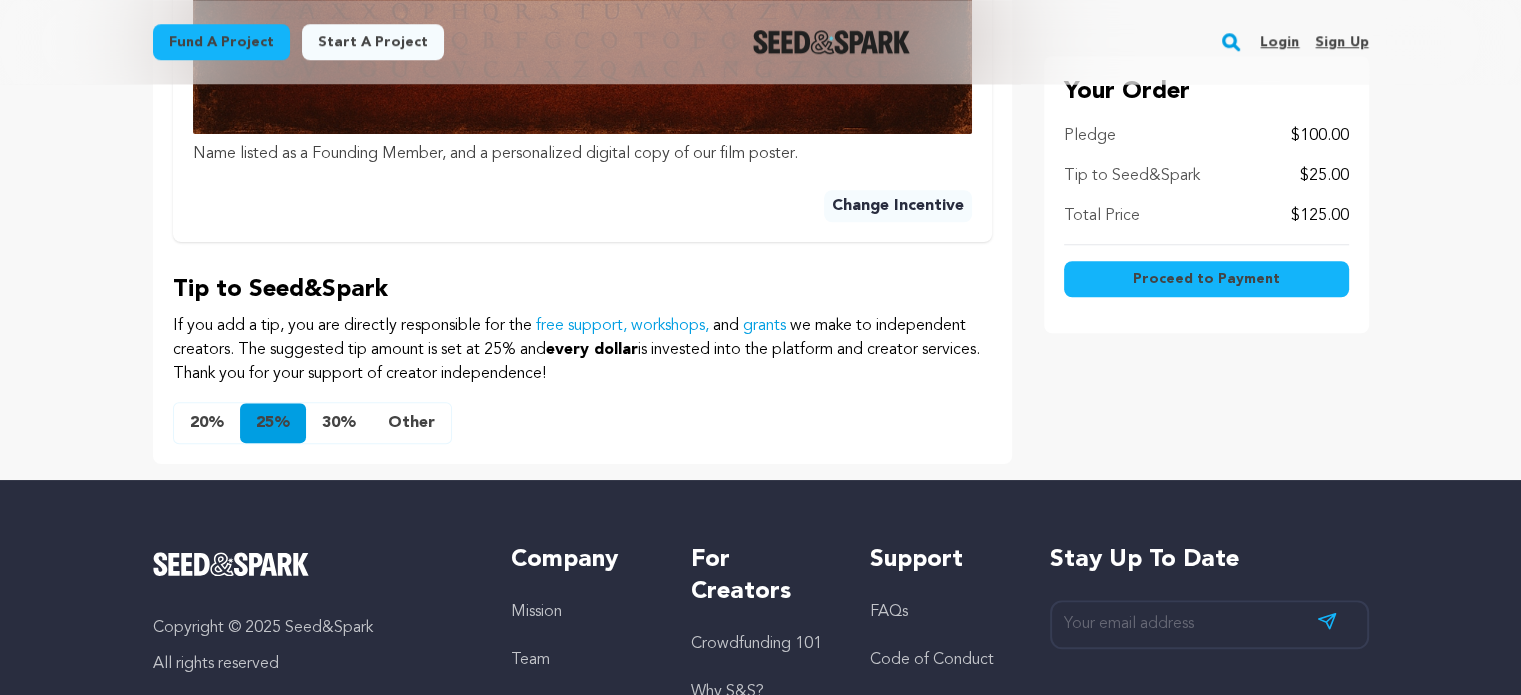 click on "Other" at bounding box center (411, 423) 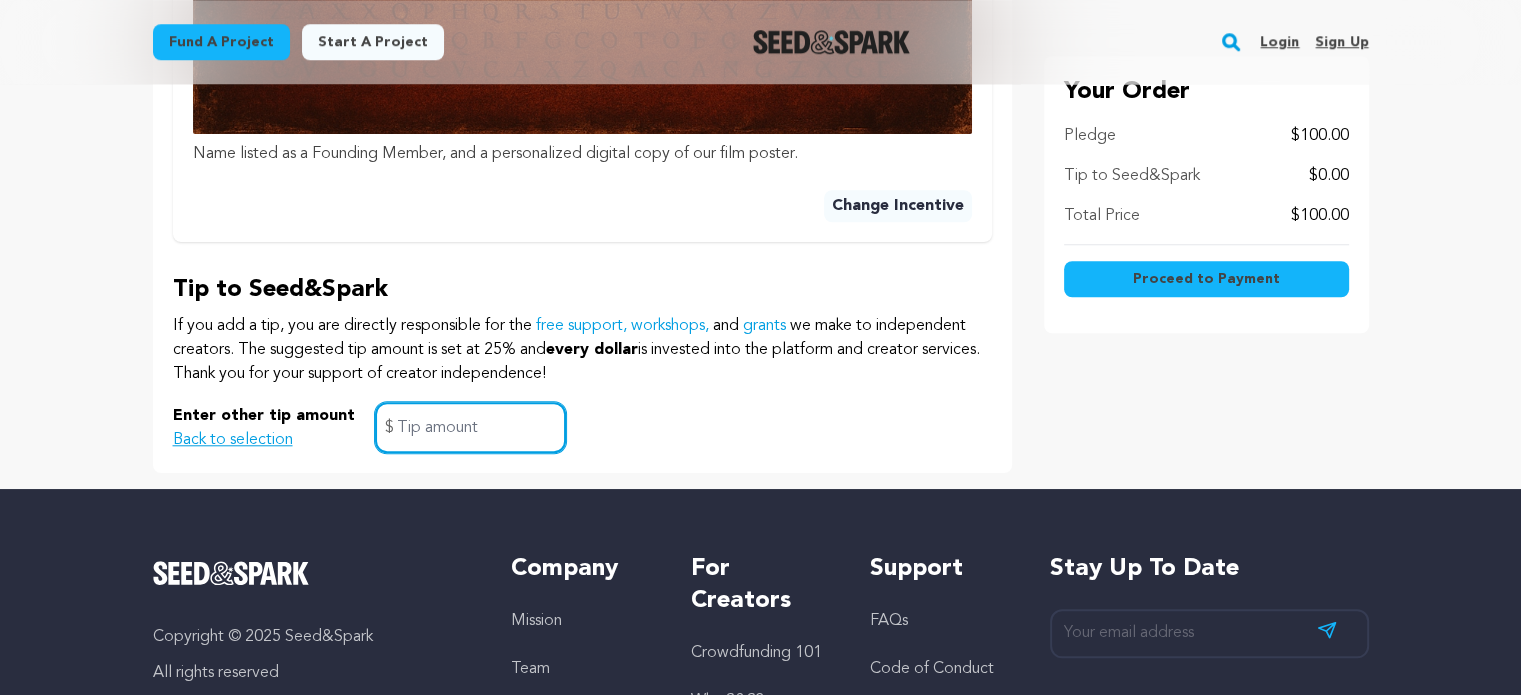 click at bounding box center [470, 427] 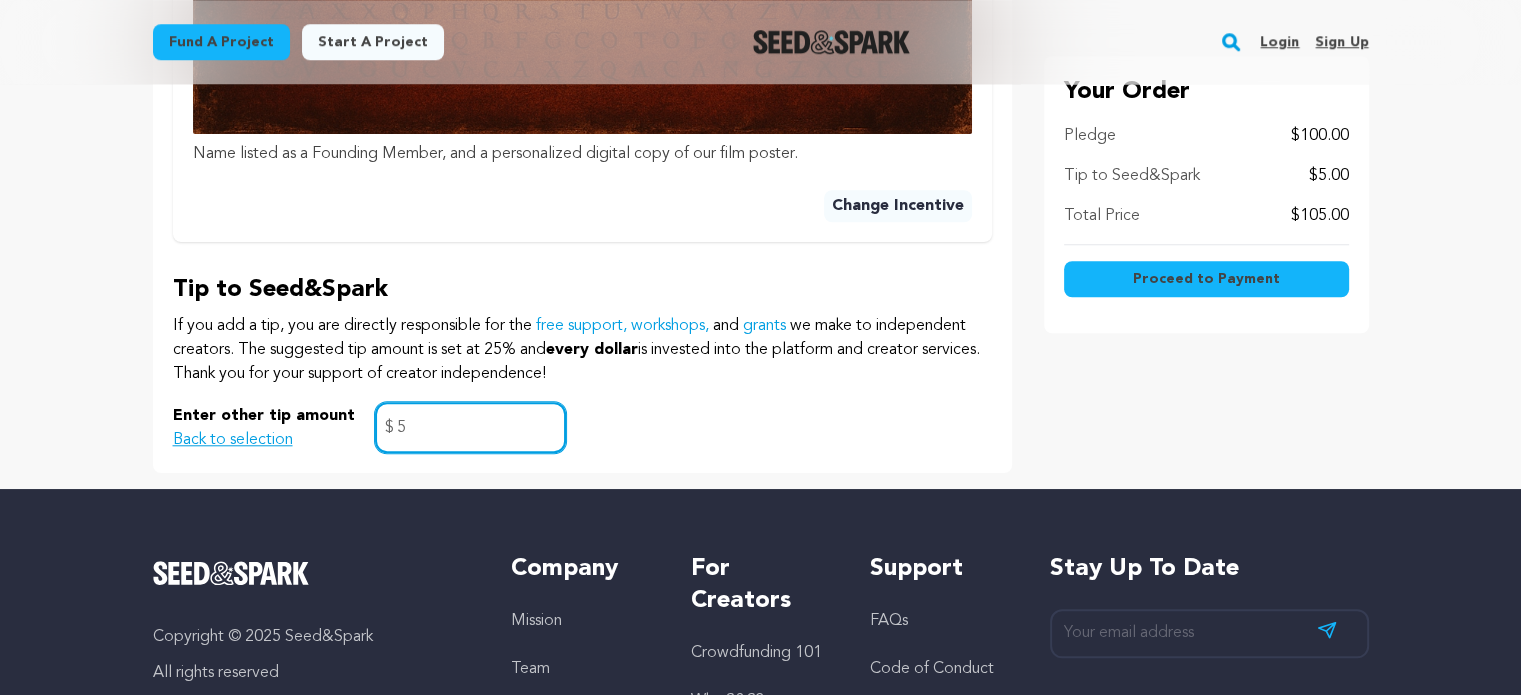 type on "5" 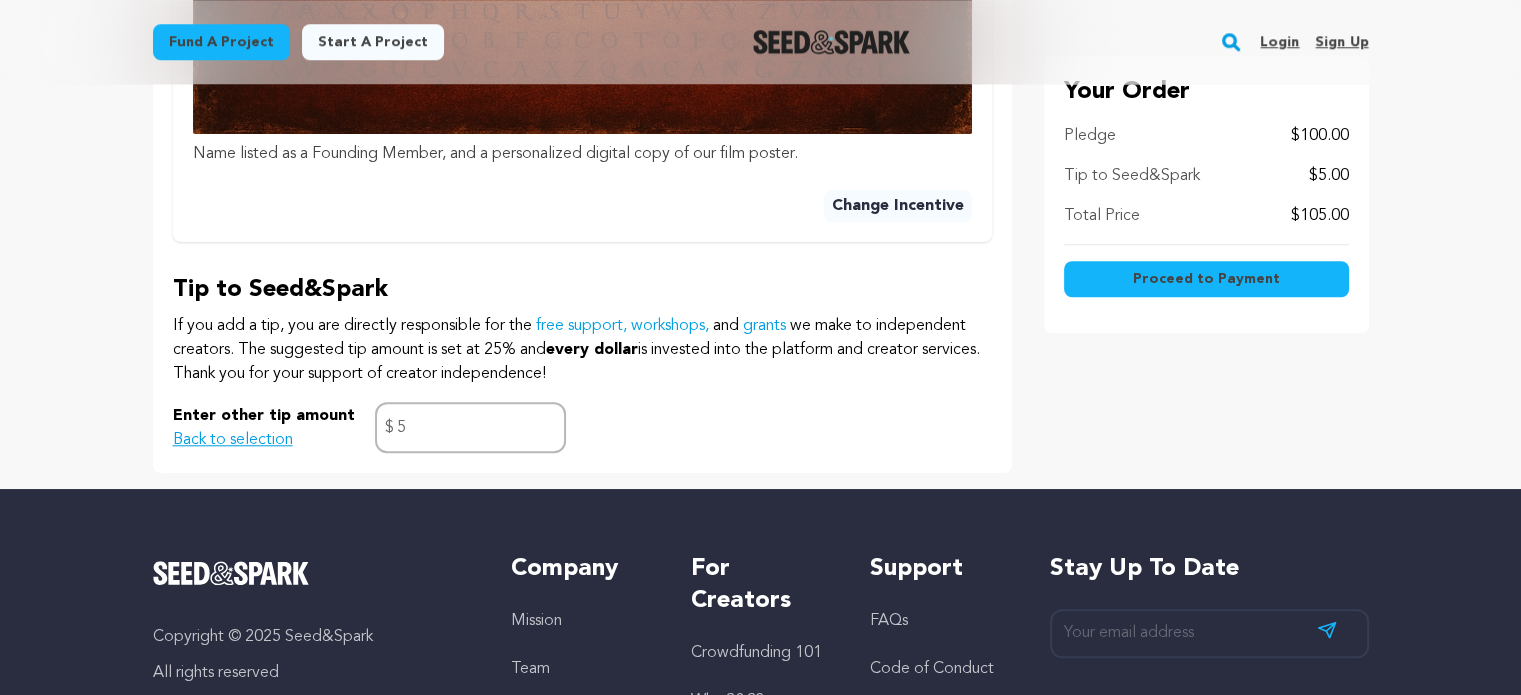 click on "Tip to Seed&Spark
If you add a tip, you are directly responsible for the
free support, workshops,
and
grants
we make to
independent creators. The suggested tip amount is set at 25% and   every dollar   is invested into the platform
and creator services. Thank you for your support of creator independence!
20%
25%
30%
Other
5 $" at bounding box center [582, 363] 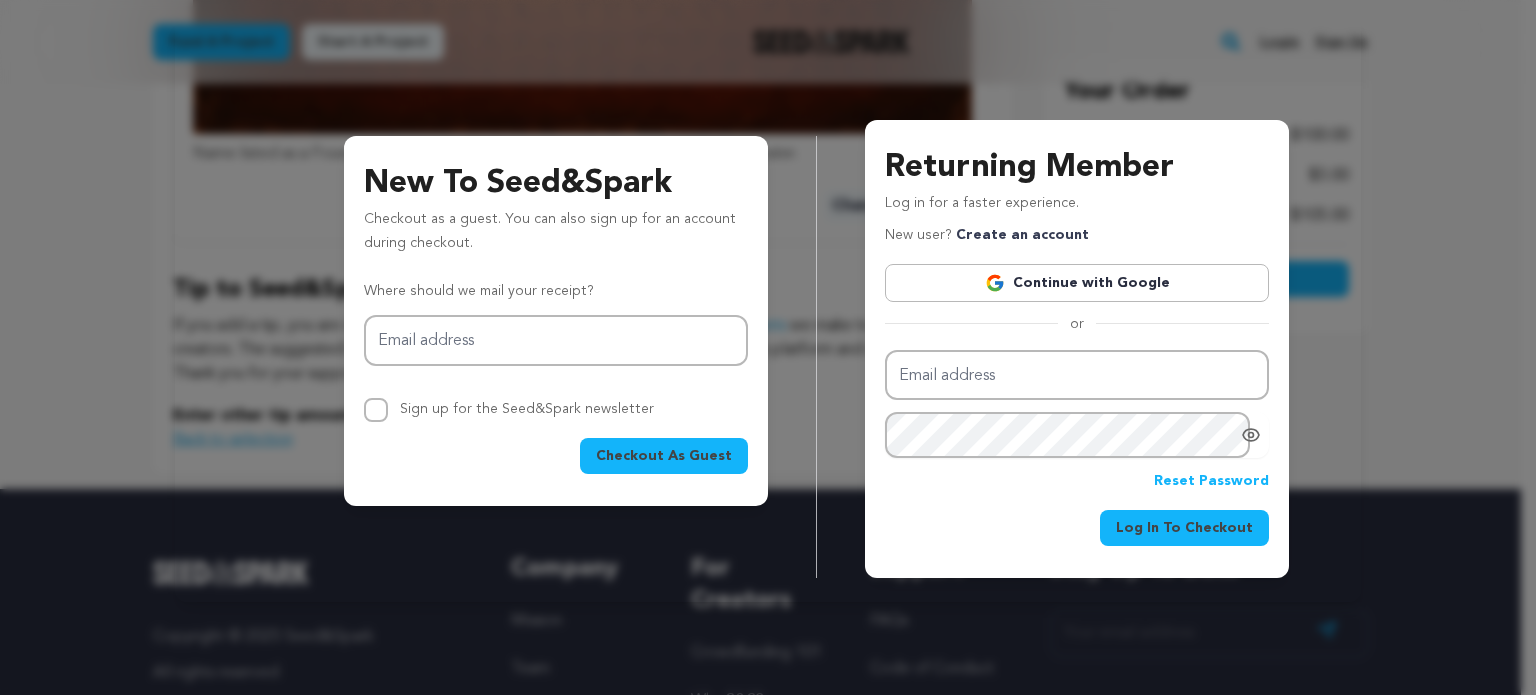 click on "Checkout As Guest" at bounding box center (664, 456) 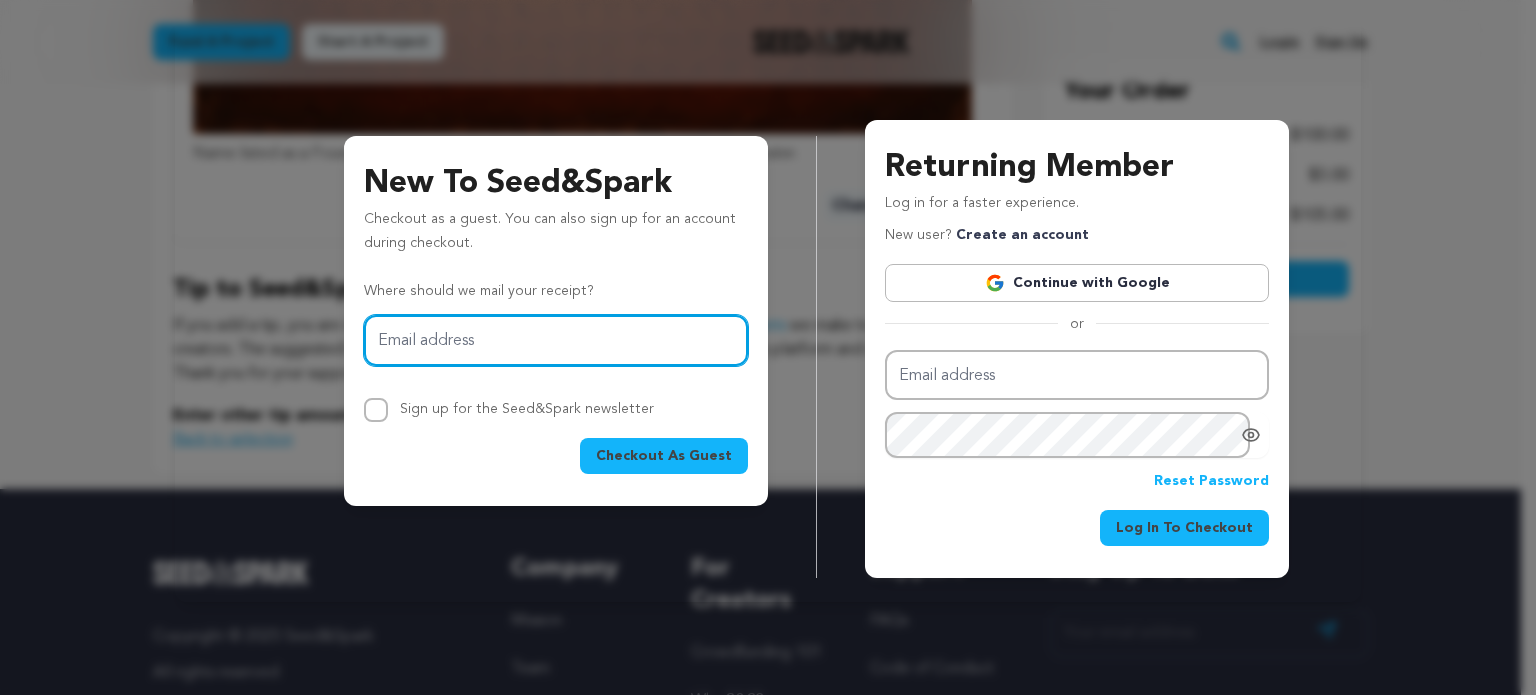 click on "Email address" at bounding box center [556, 340] 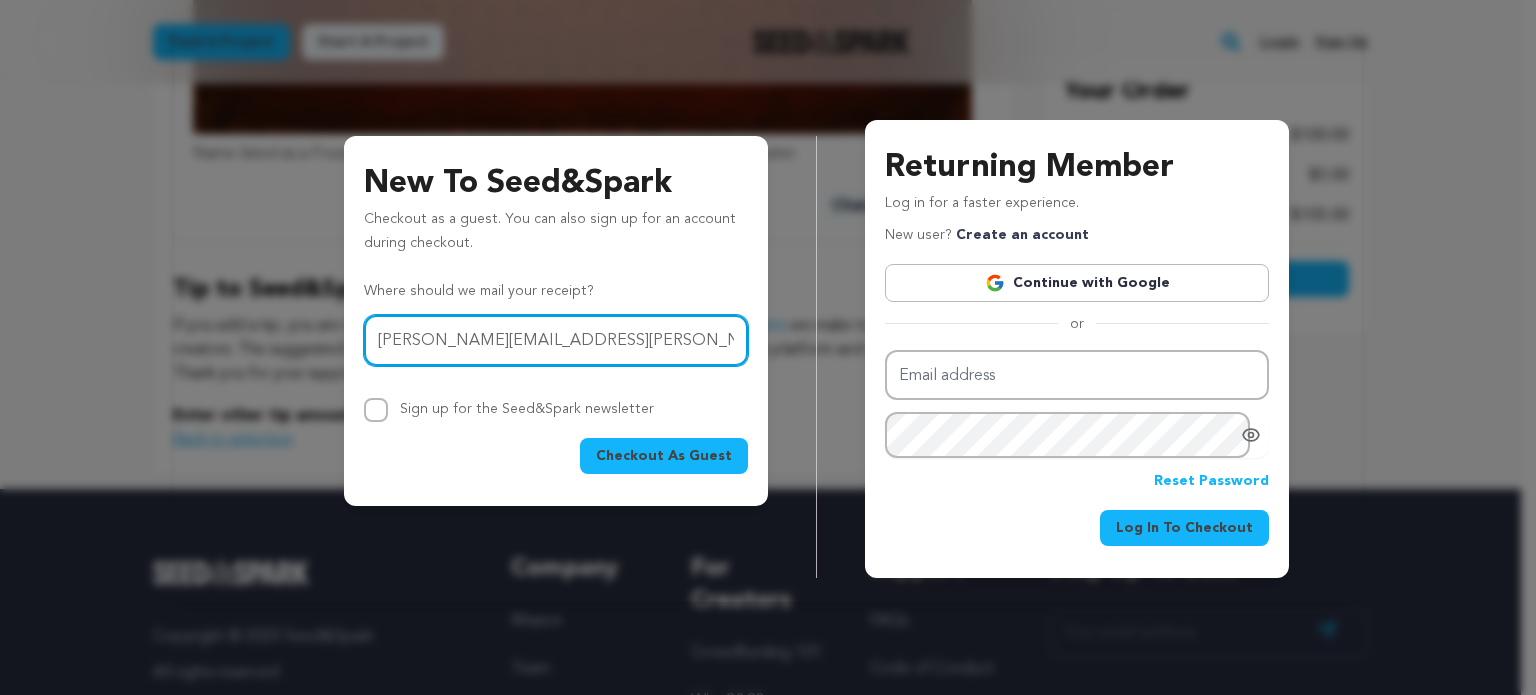 type on "matthew.a.serra@gmail.com" 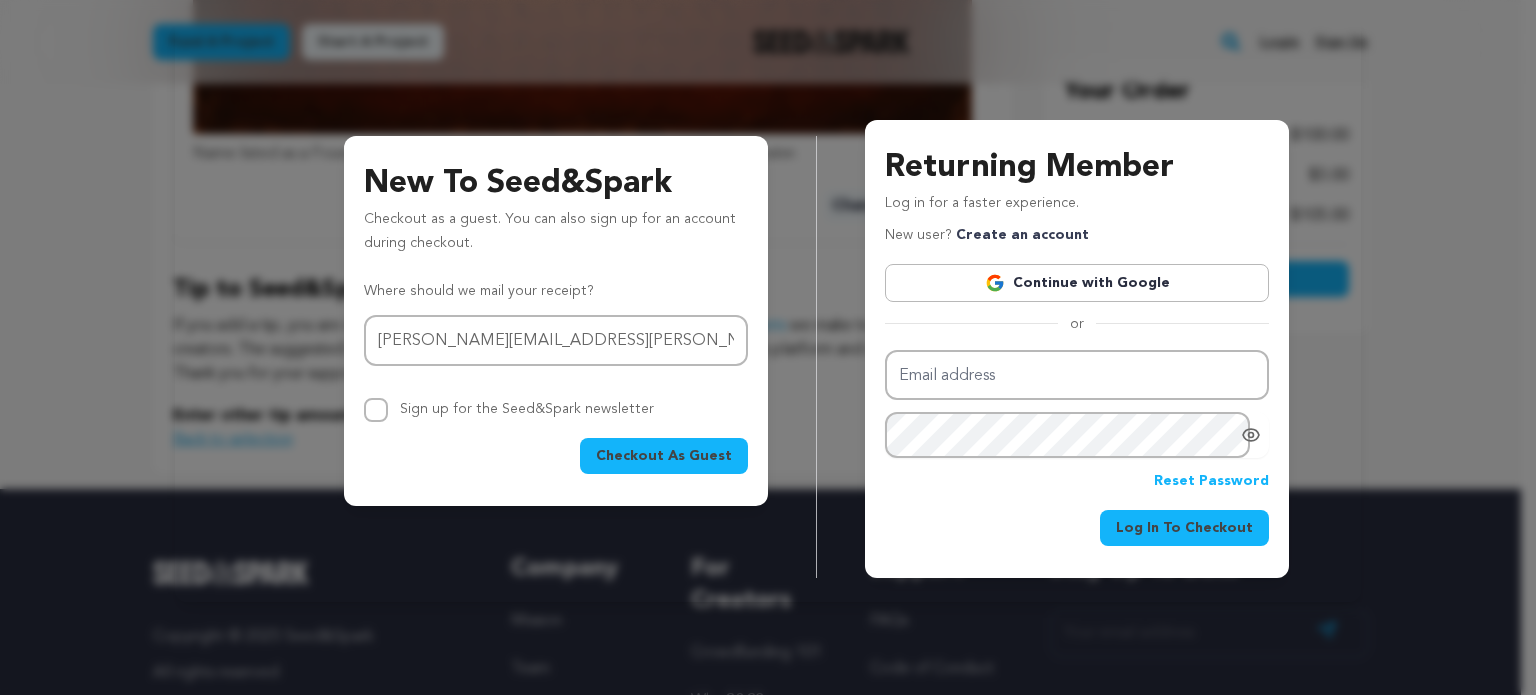 type 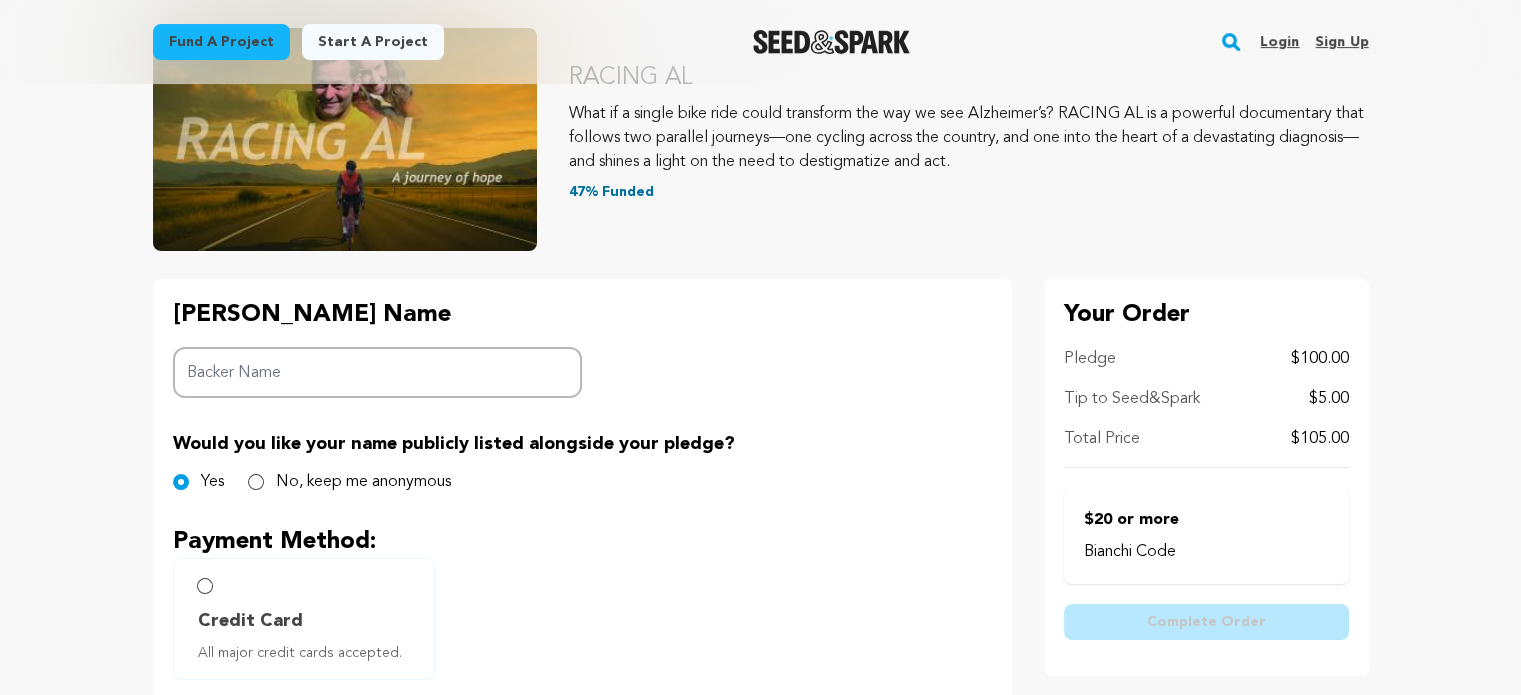 scroll, scrollTop: 230, scrollLeft: 0, axis: vertical 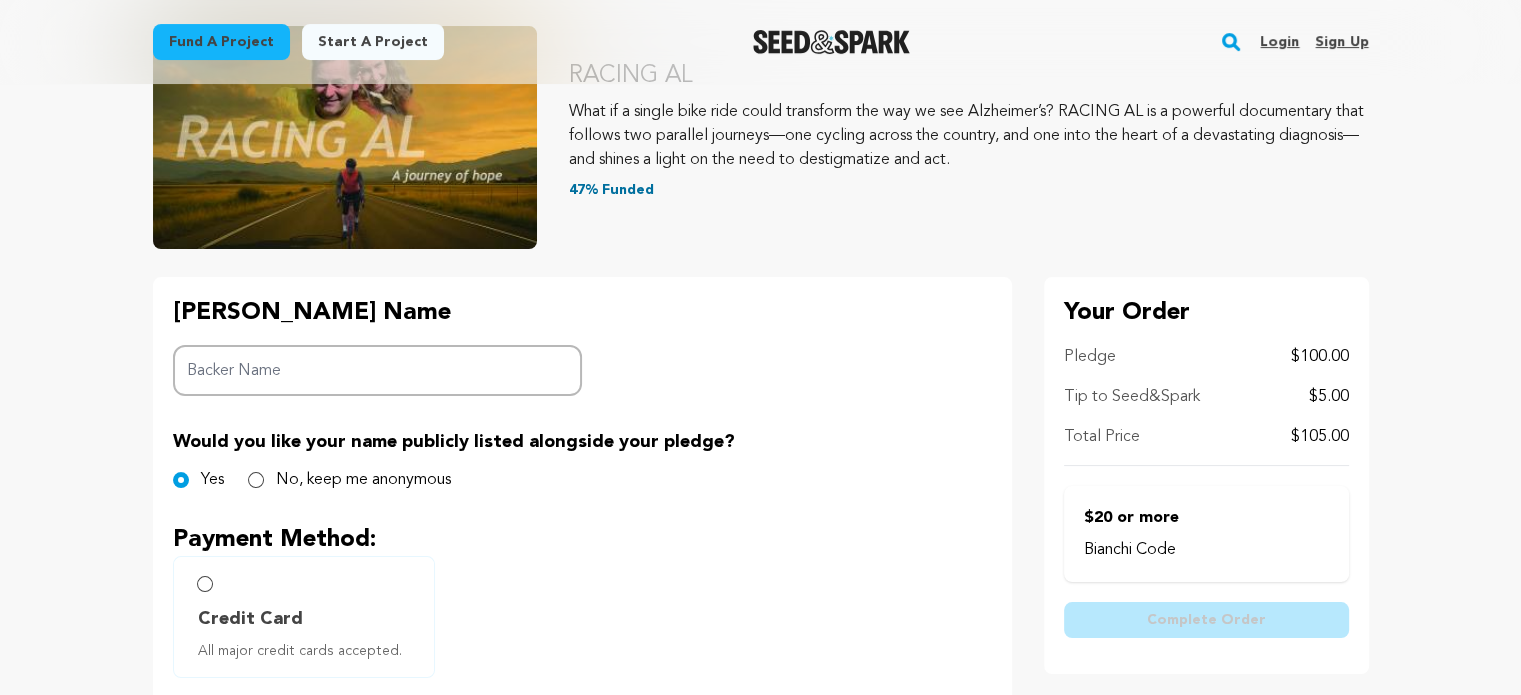 click on "Backer Name" at bounding box center (378, 370) 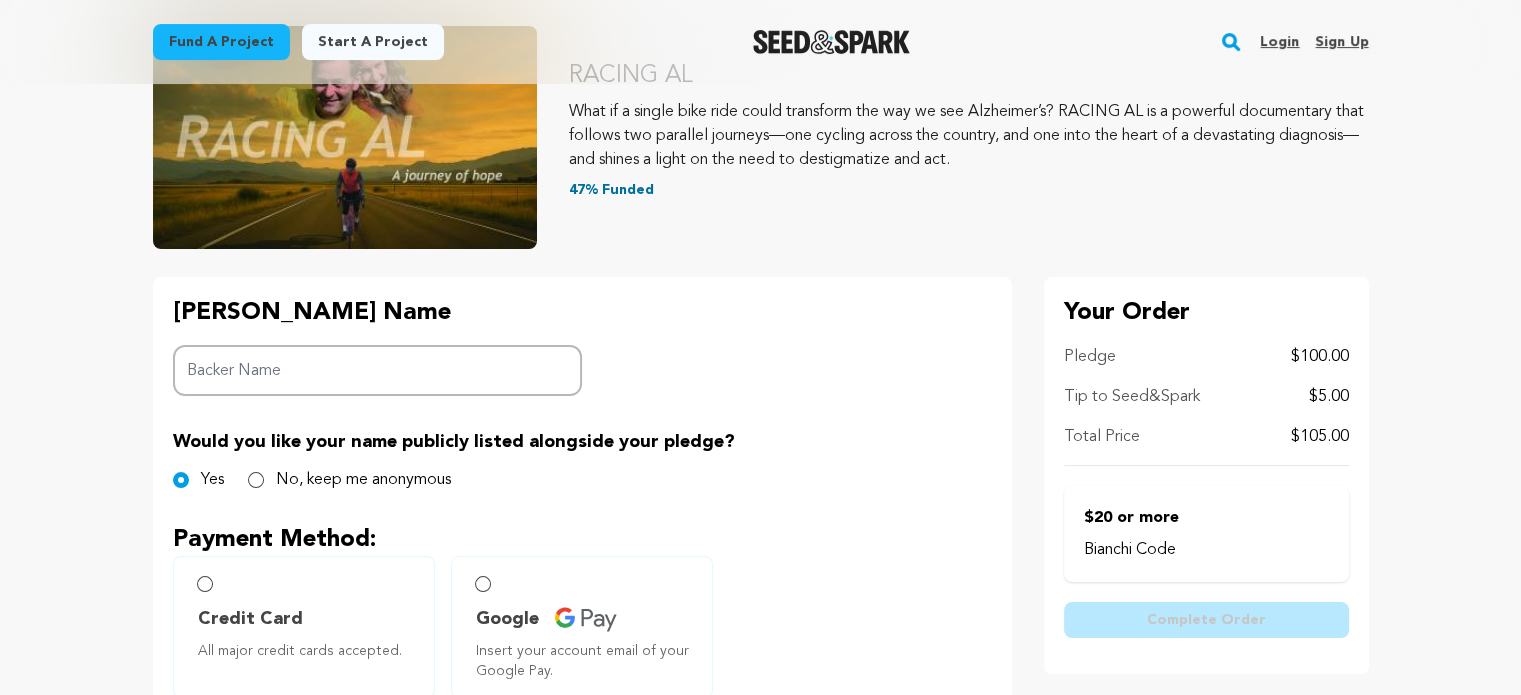 type on "M" 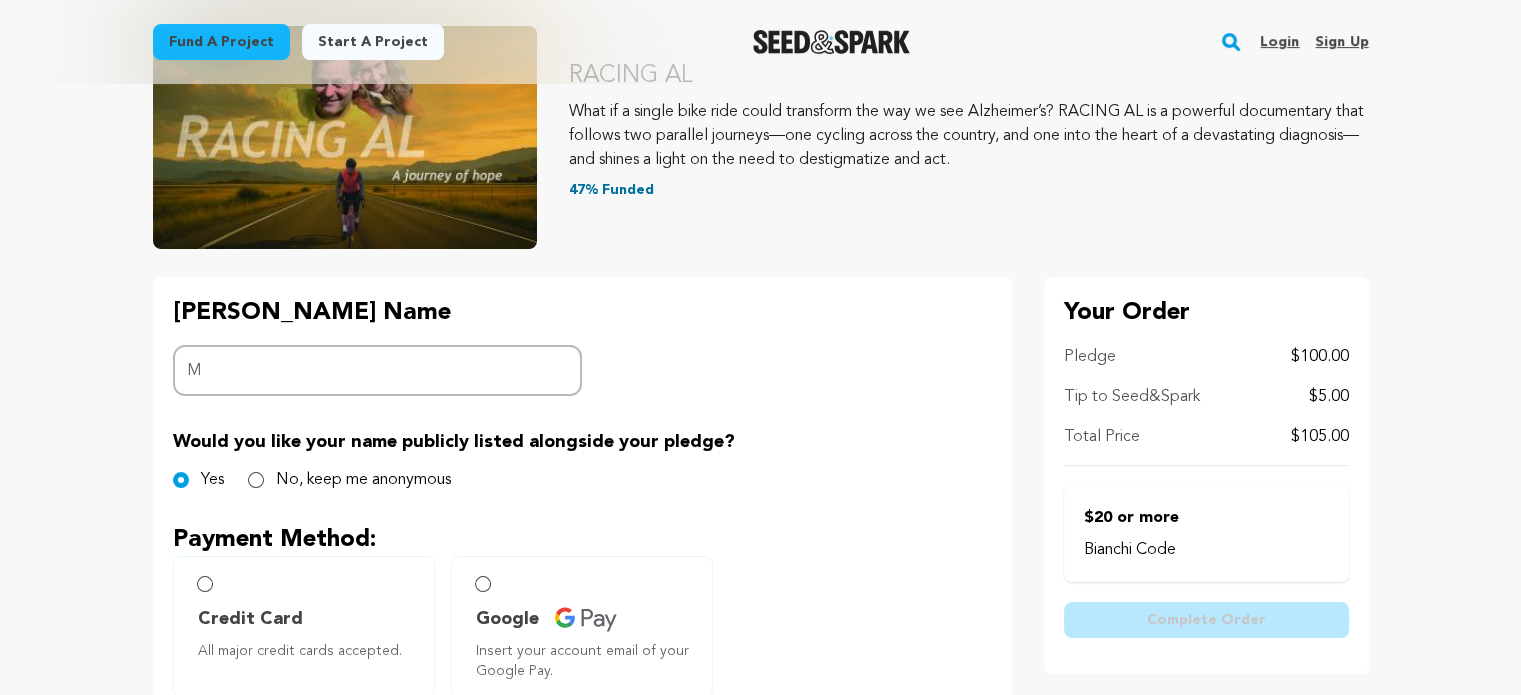 type on "M" 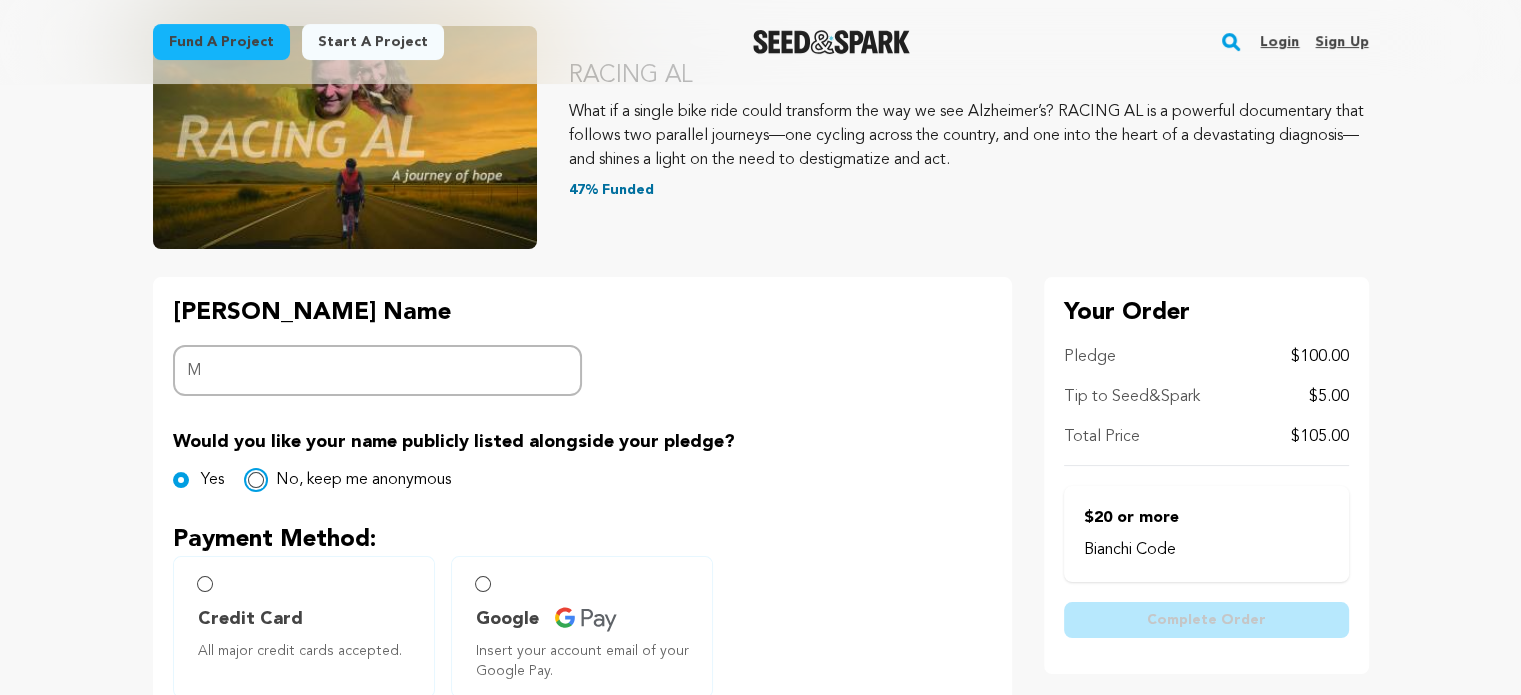 click on "No, keep me anonymous" at bounding box center (256, 480) 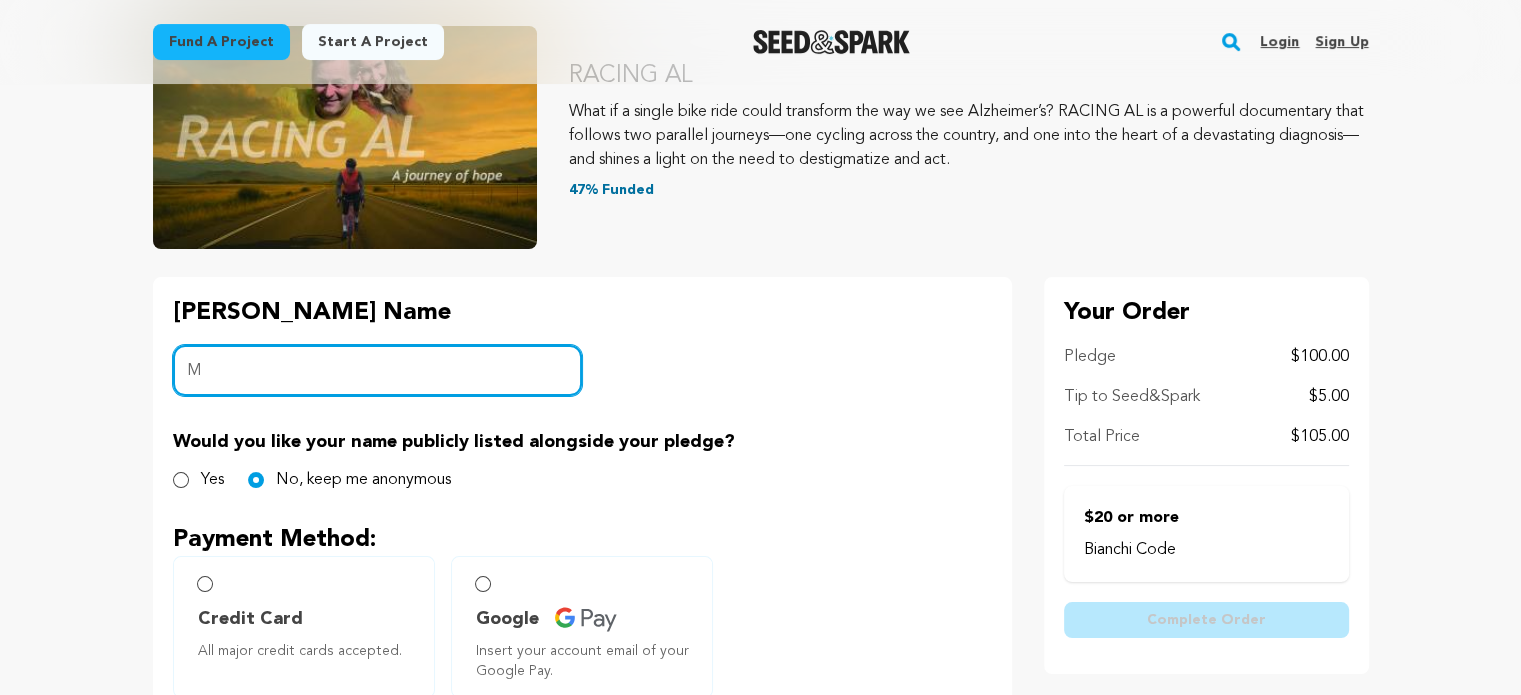 click on "M" at bounding box center (378, 370) 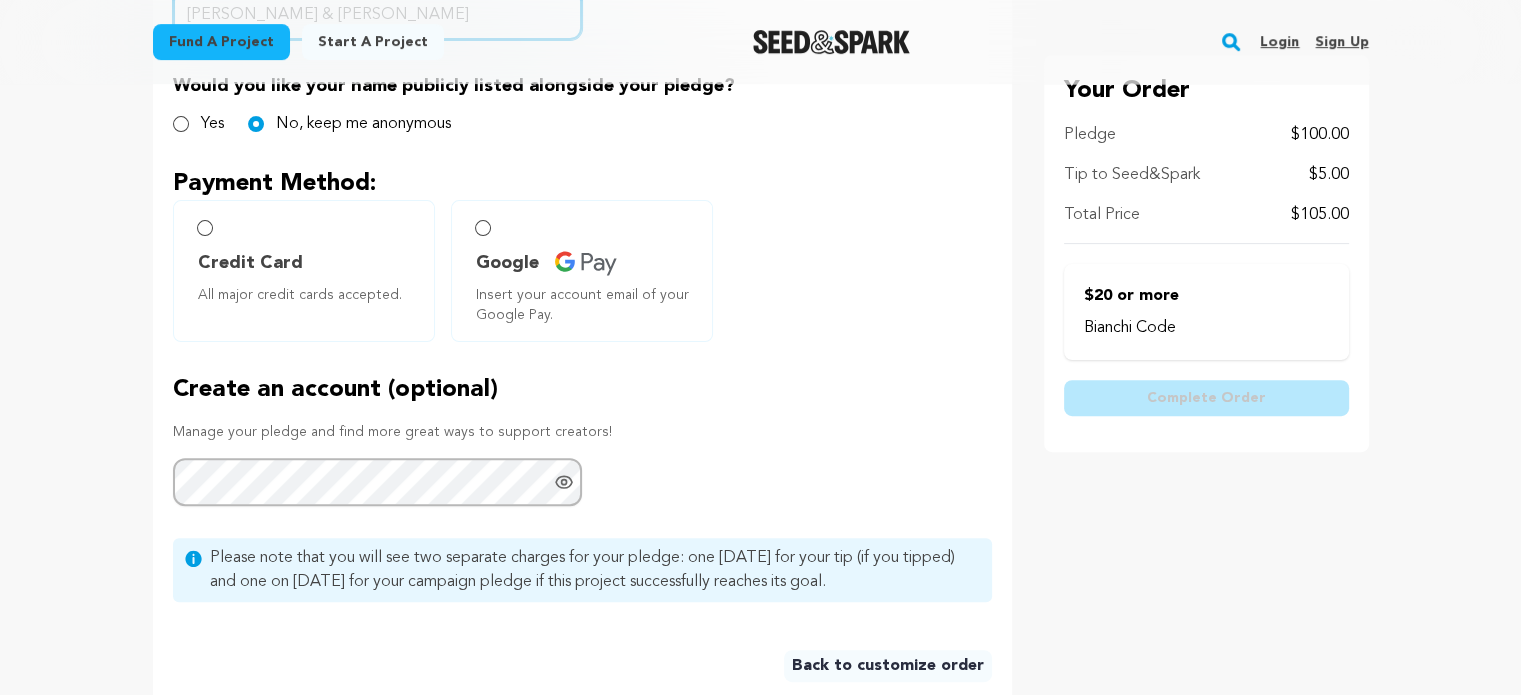 scroll, scrollTop: 587, scrollLeft: 0, axis: vertical 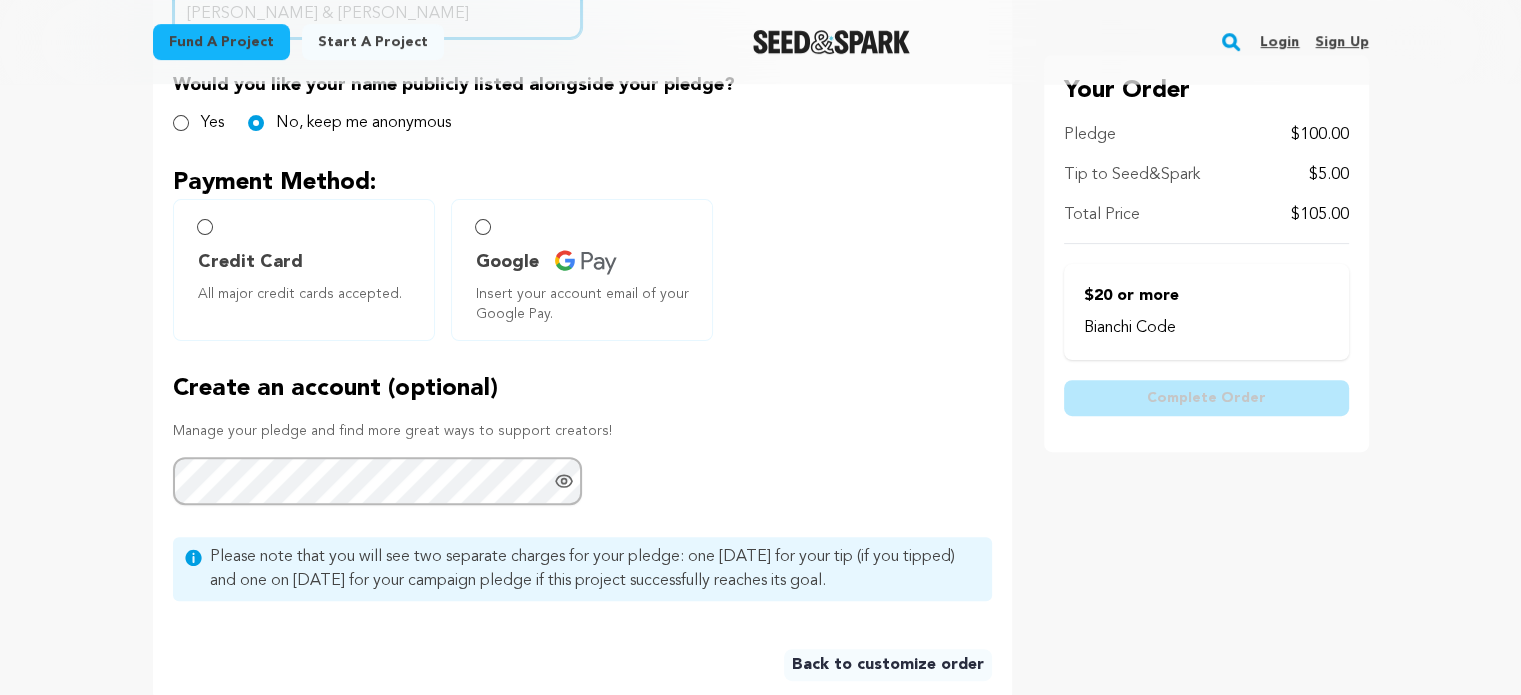 type on "Matthew & Denise Serra" 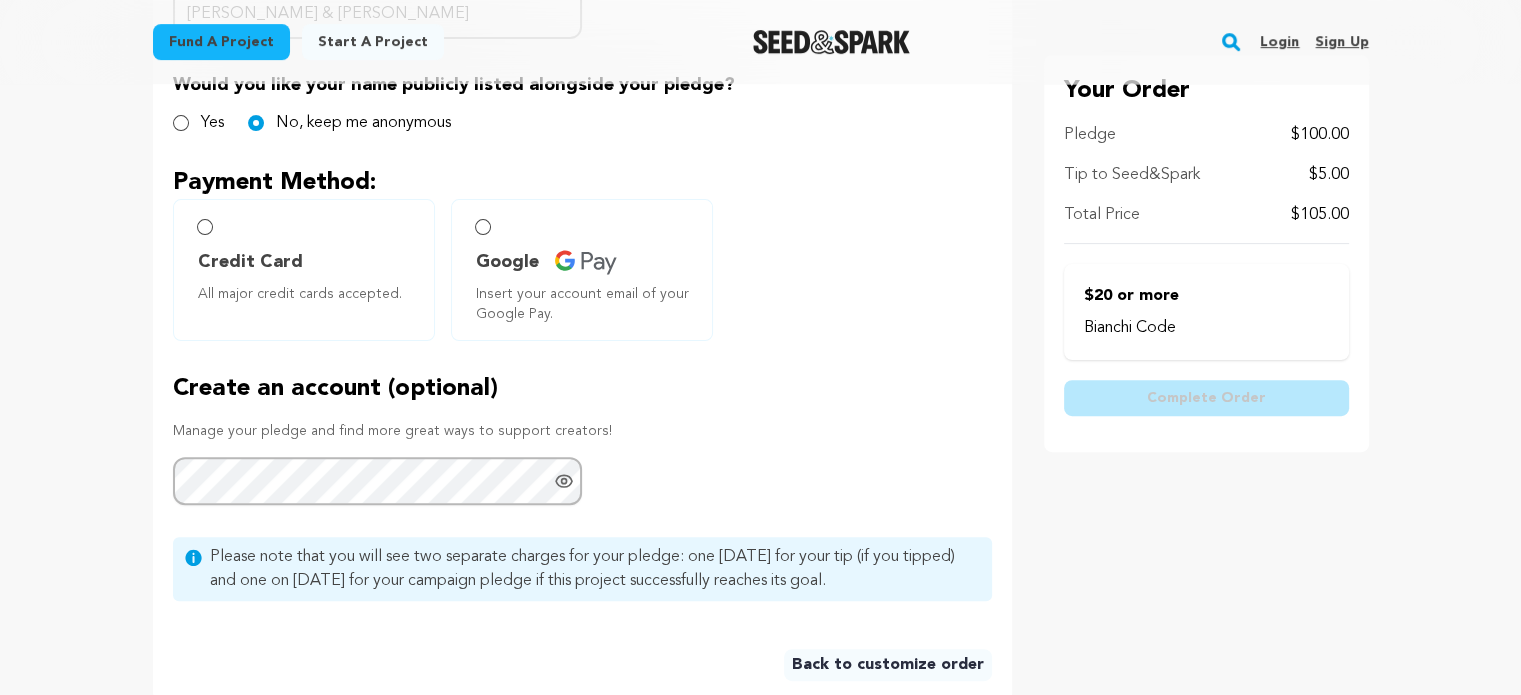 click on "Credit Card" at bounding box center [250, 262] 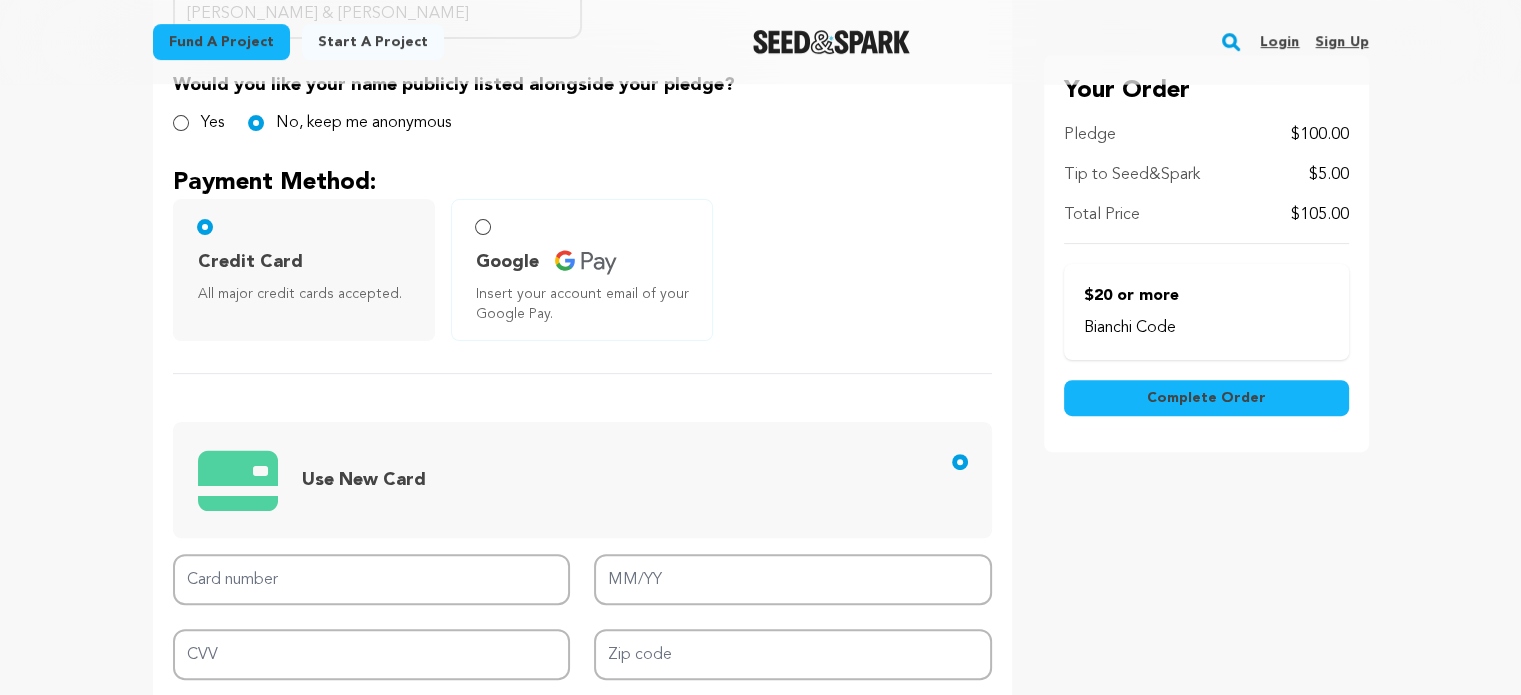 click on "Use New Card
Card number
MM/YY
CVV
Zip code
Replace saved credit card
Save this credit card" at bounding box center (582, 550) 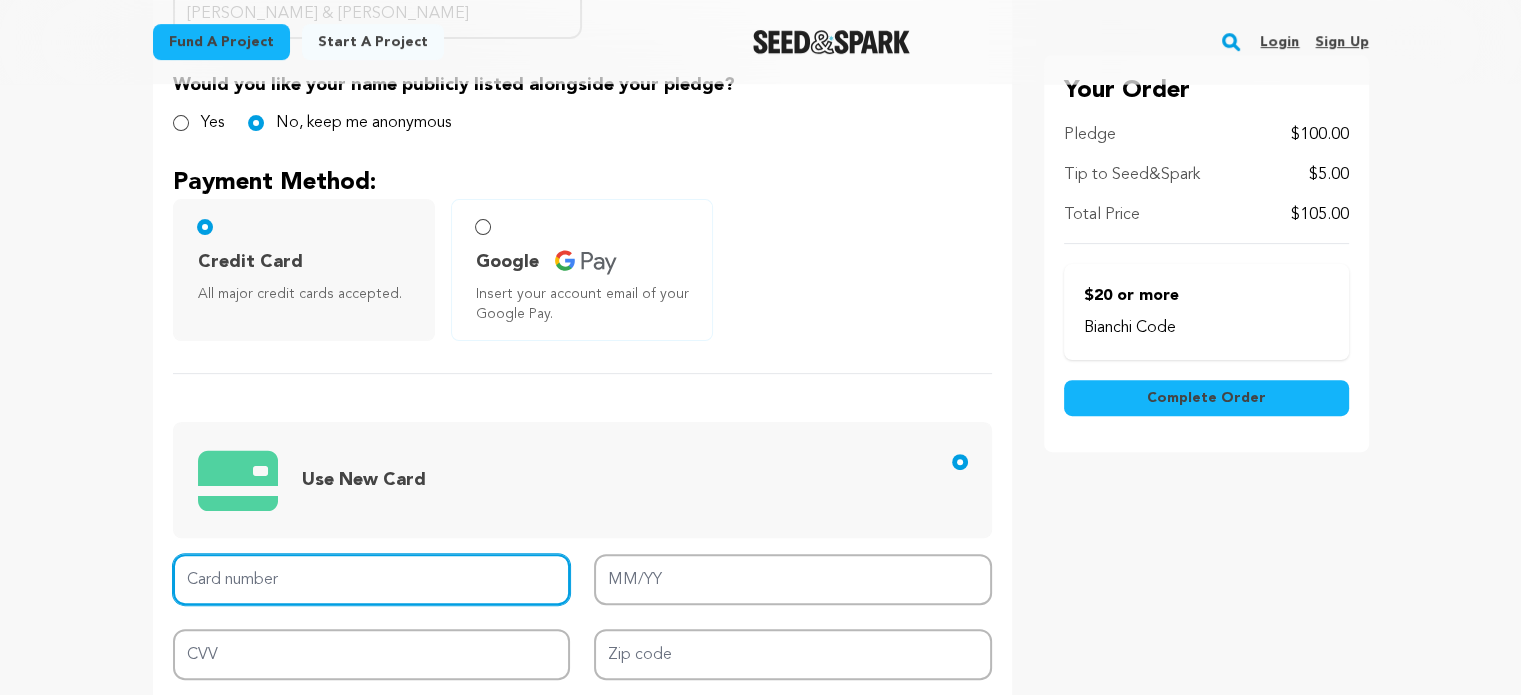 click on "Card number" at bounding box center (372, 579) 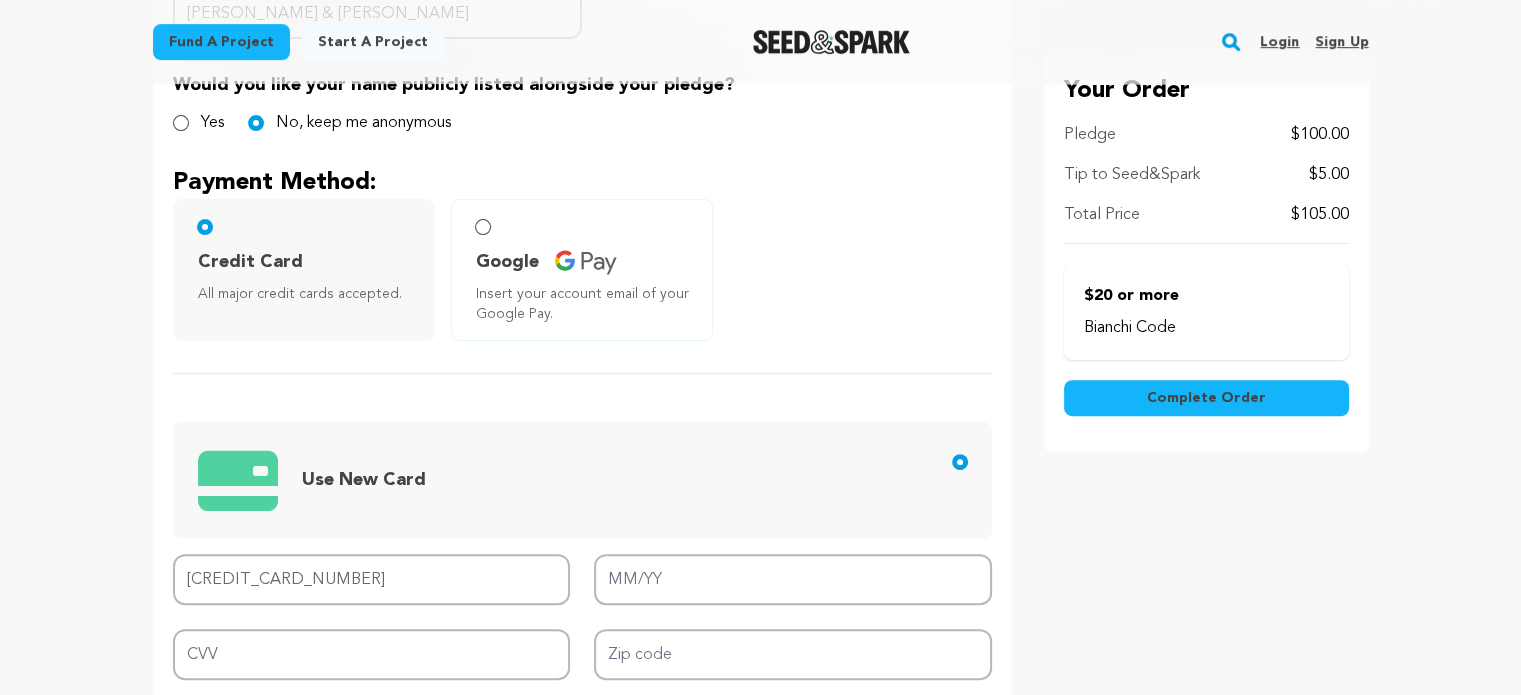 type on "4179 0310 4481 4889" 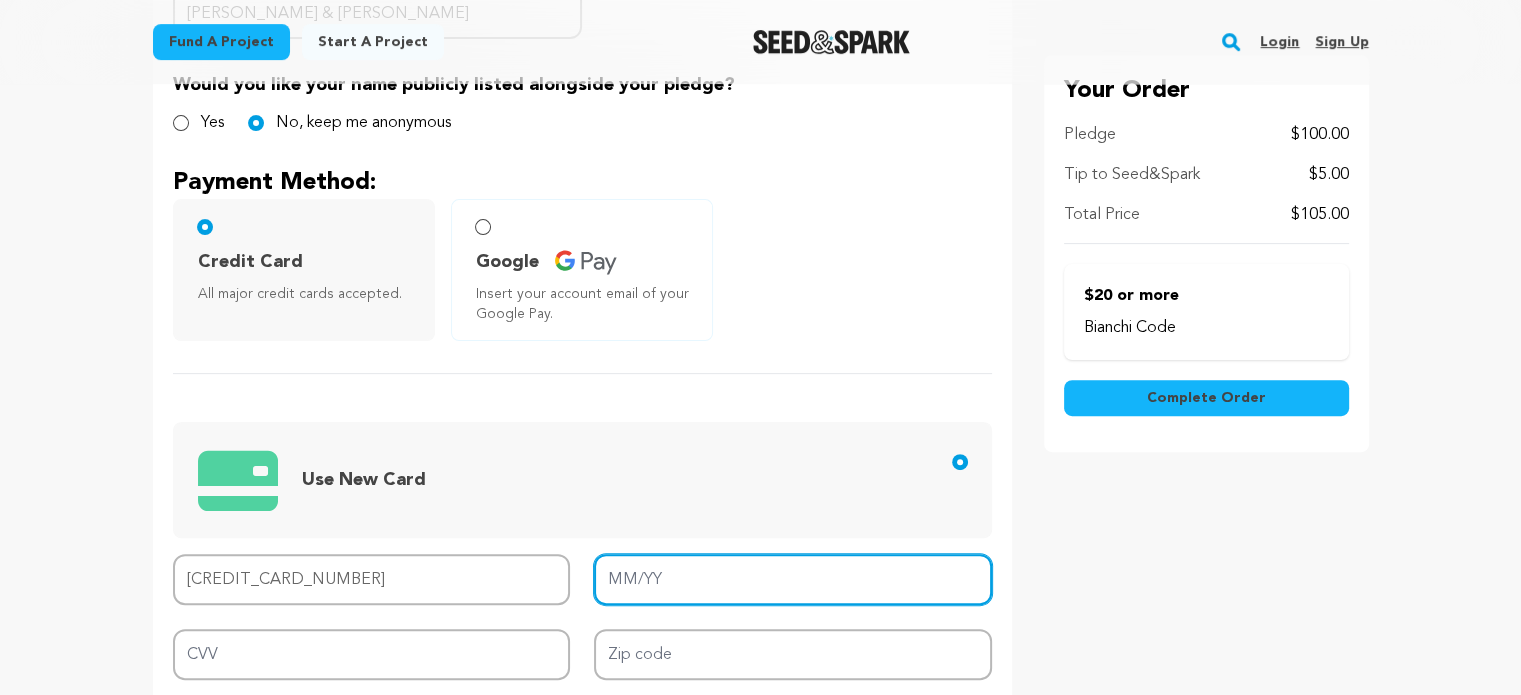 type on "02/26" 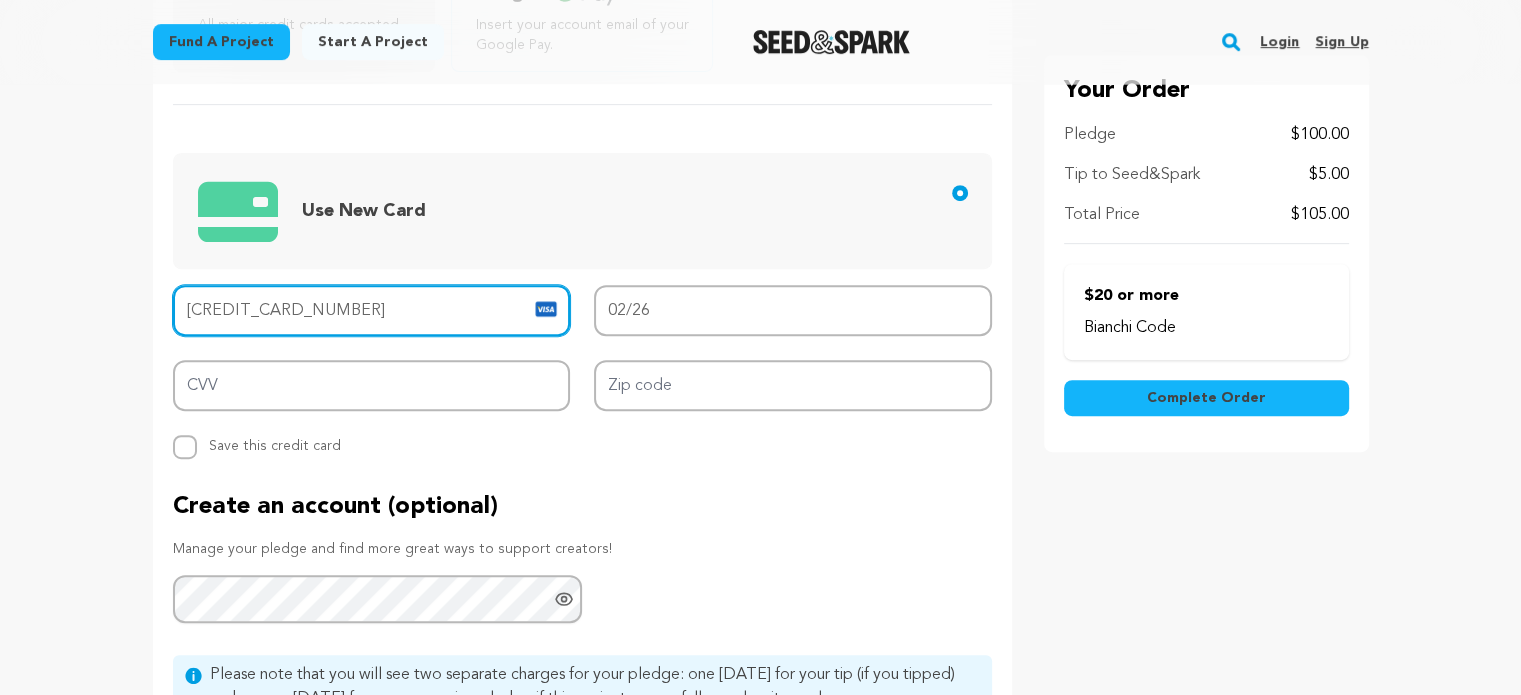 scroll, scrollTop: 864, scrollLeft: 0, axis: vertical 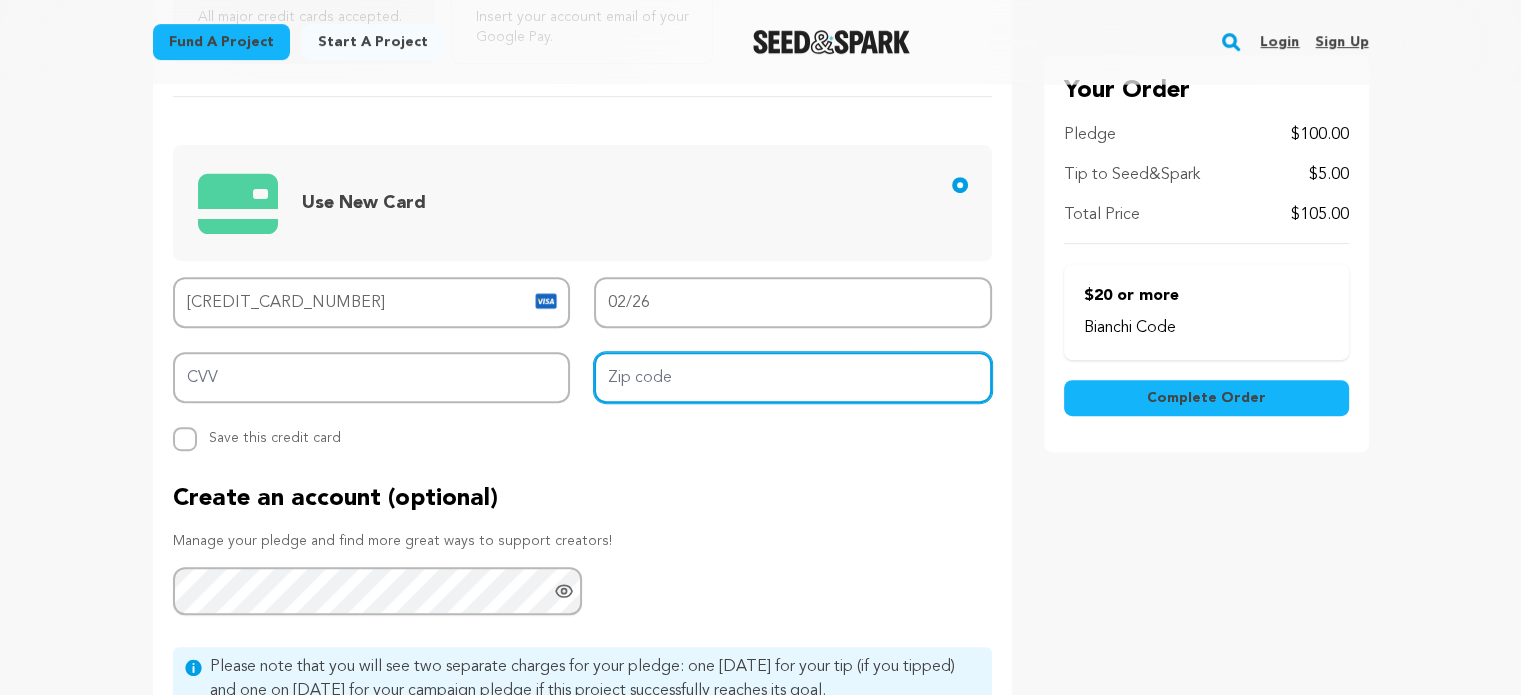 click on "Zip code" at bounding box center (793, 377) 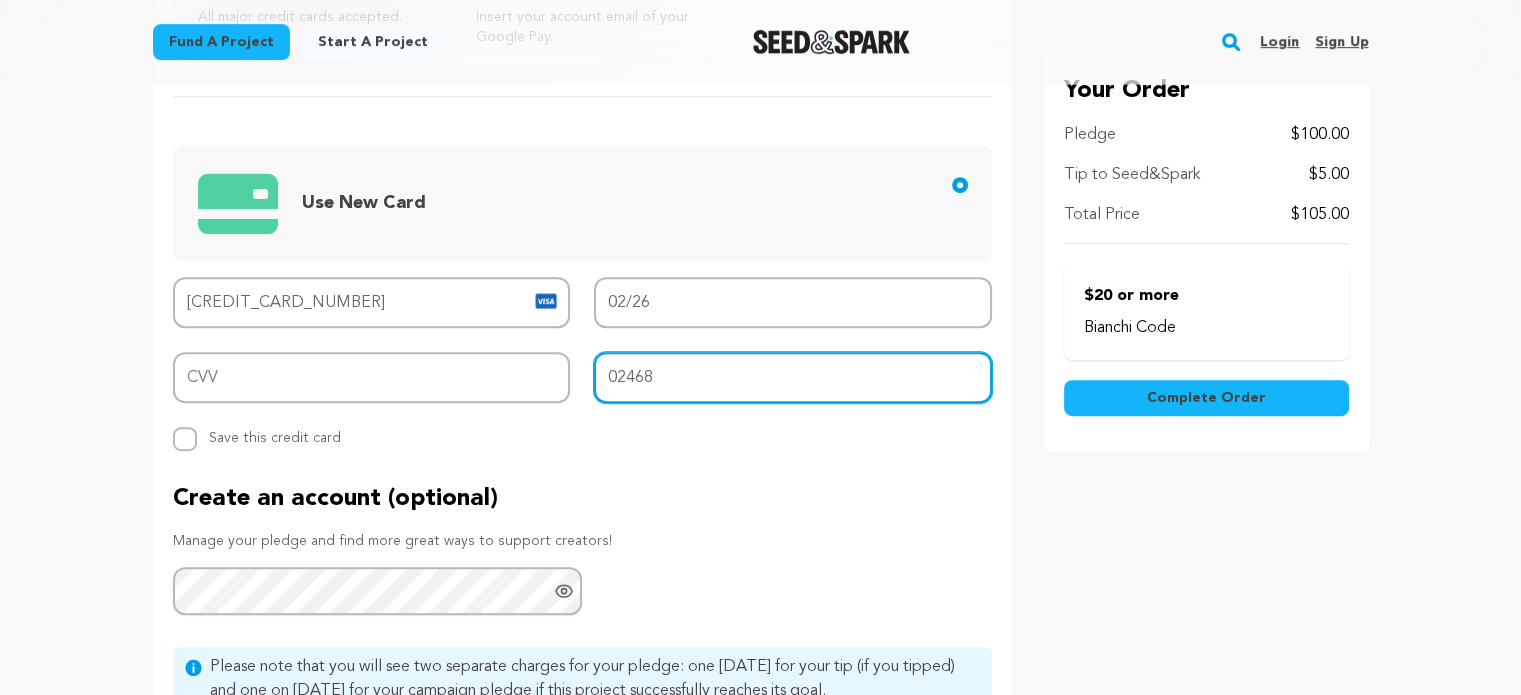 type on "02468" 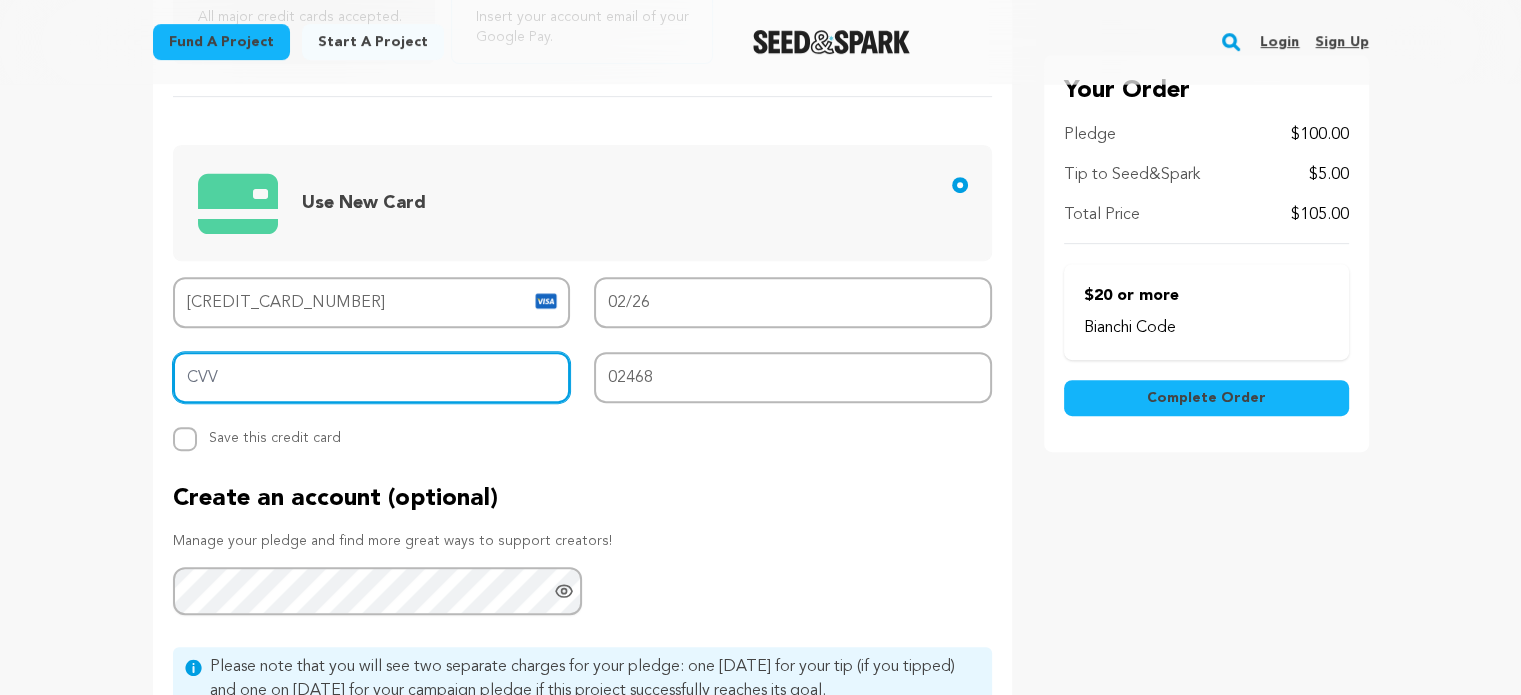 click on "CVV" at bounding box center [372, 377] 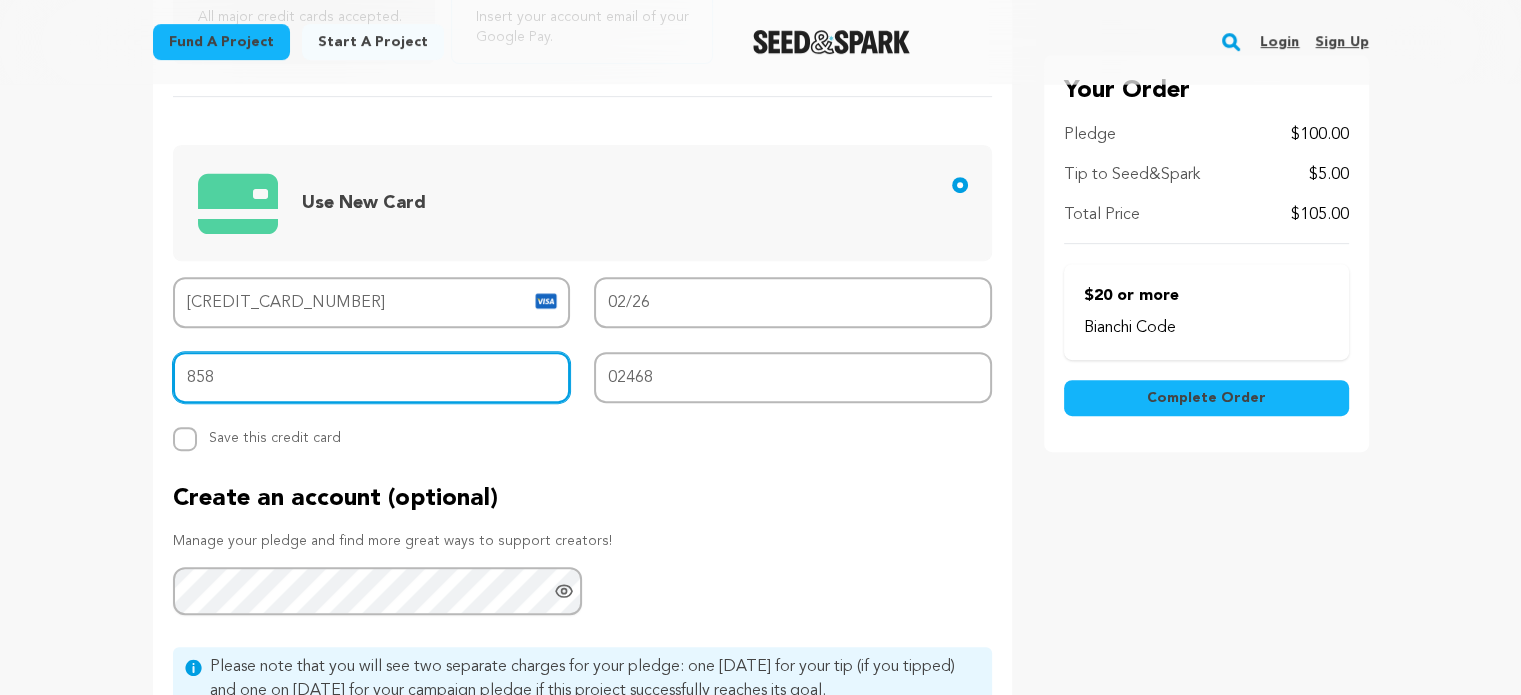 type on "858" 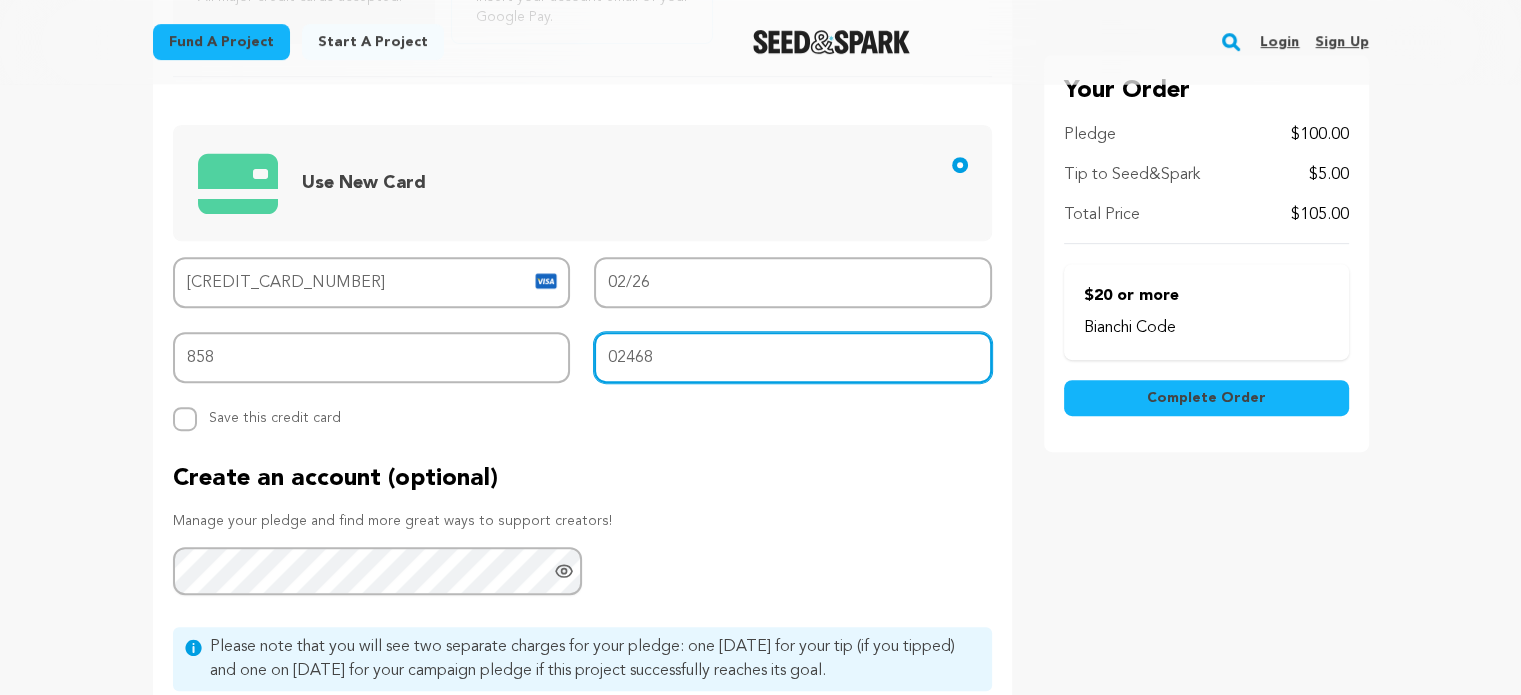 scroll, scrollTop: 880, scrollLeft: 0, axis: vertical 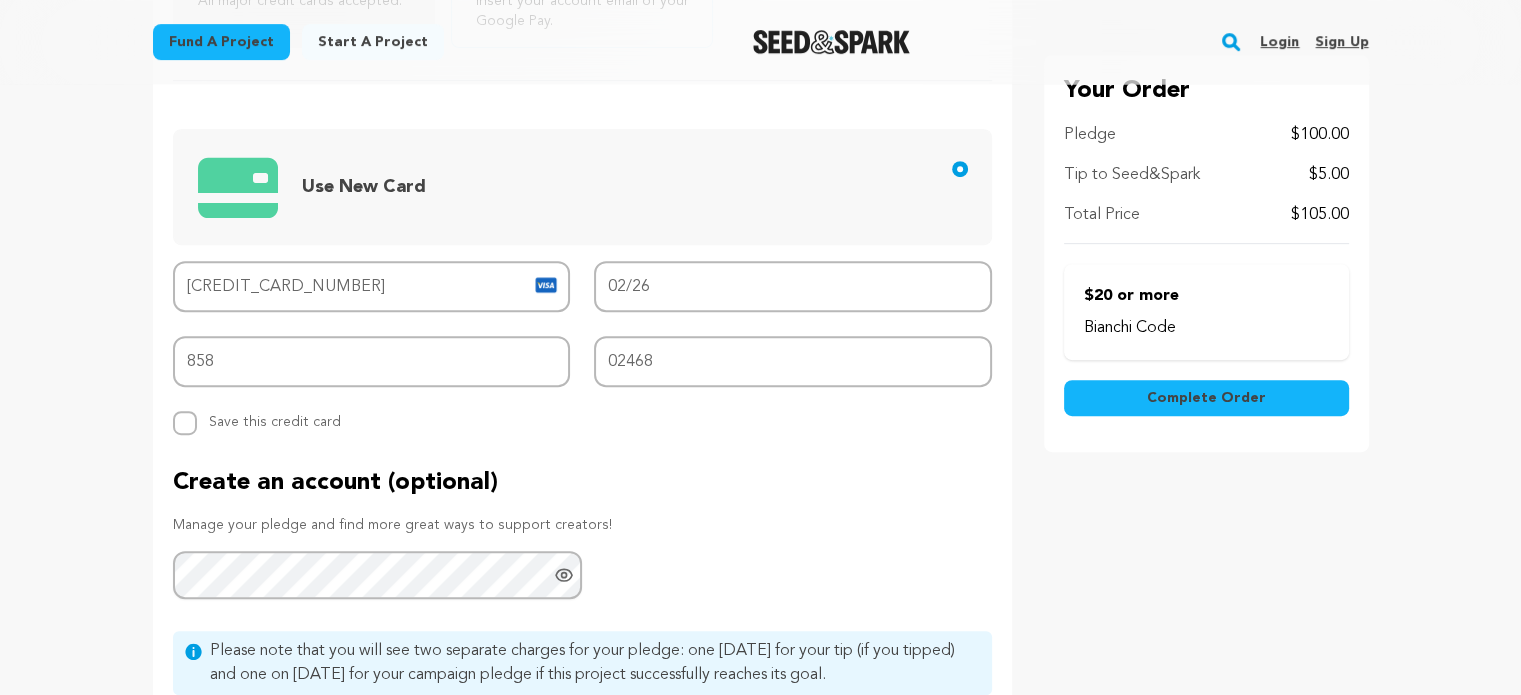 click on "Complete Order" at bounding box center [1206, 399] 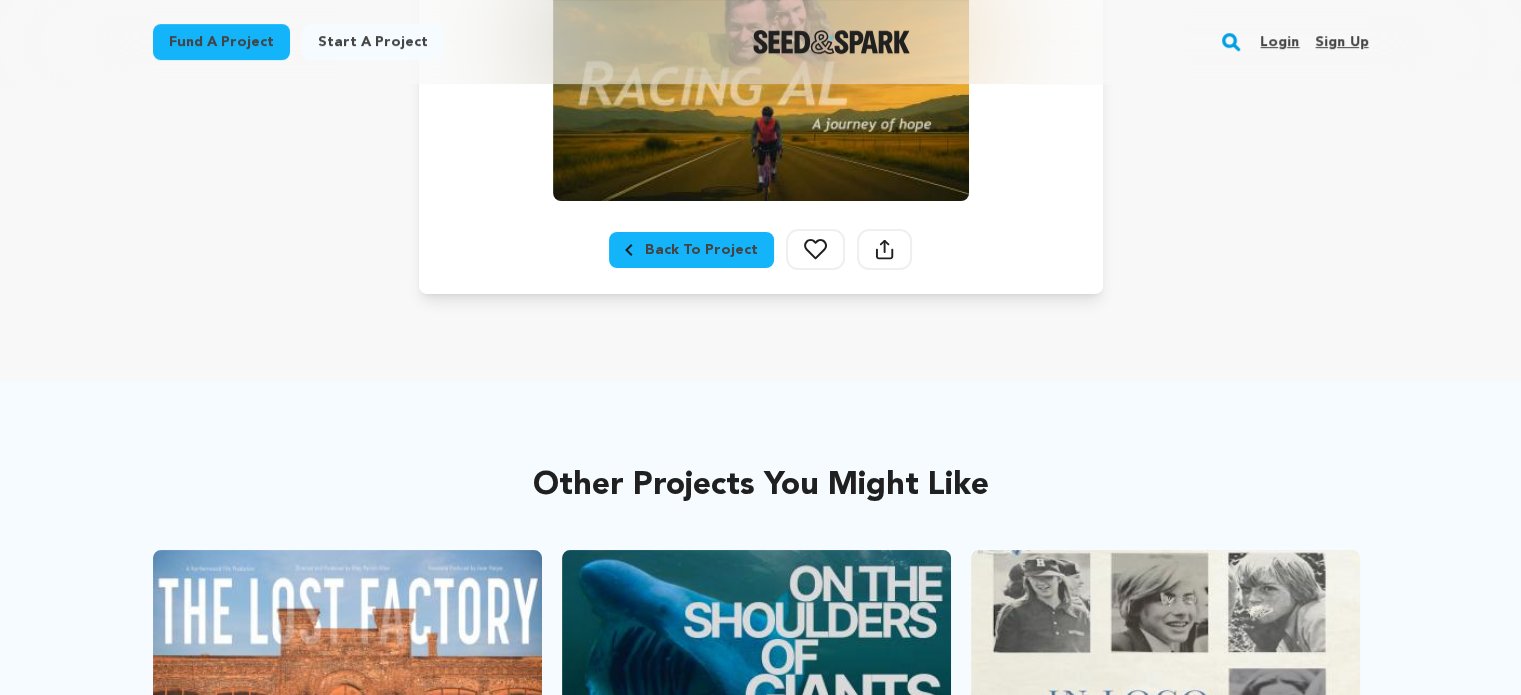 scroll, scrollTop: 662, scrollLeft: 0, axis: vertical 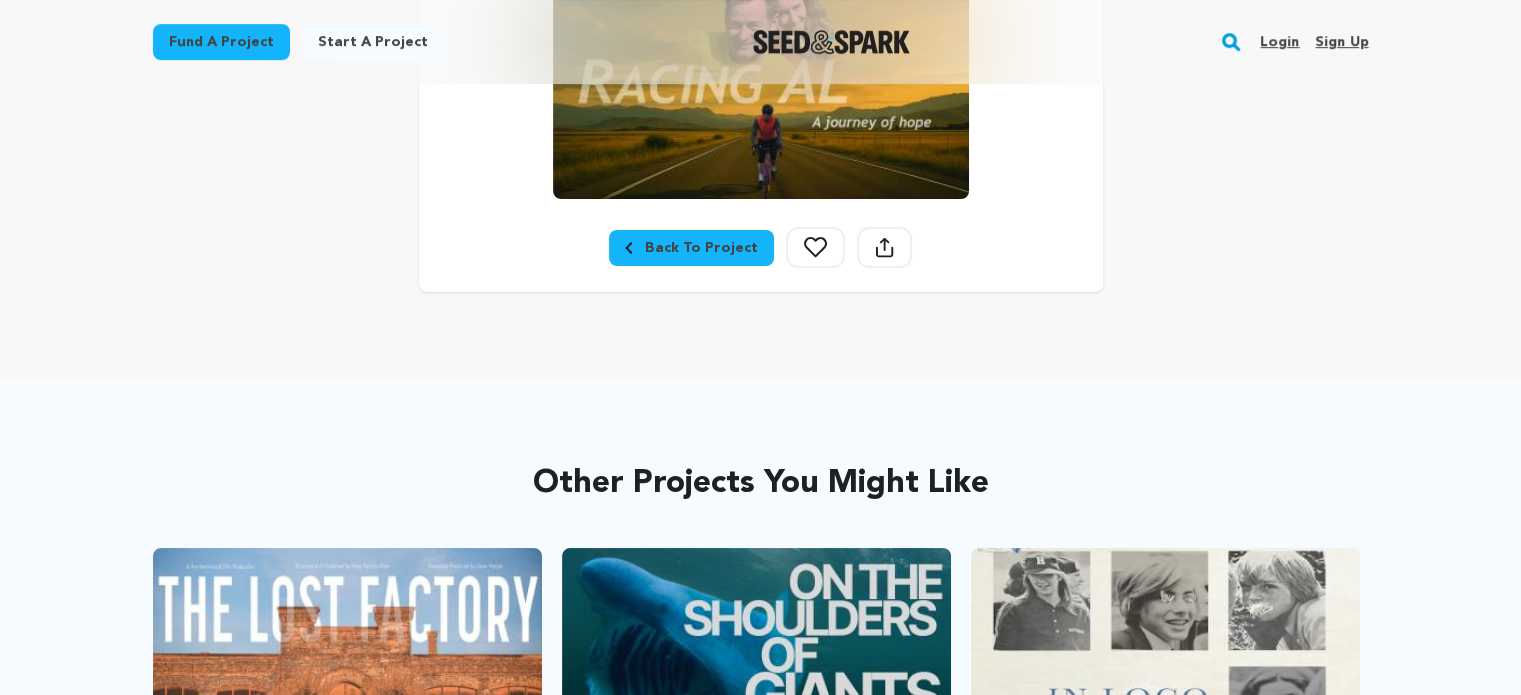 click on "Back To Project" at bounding box center [691, 248] 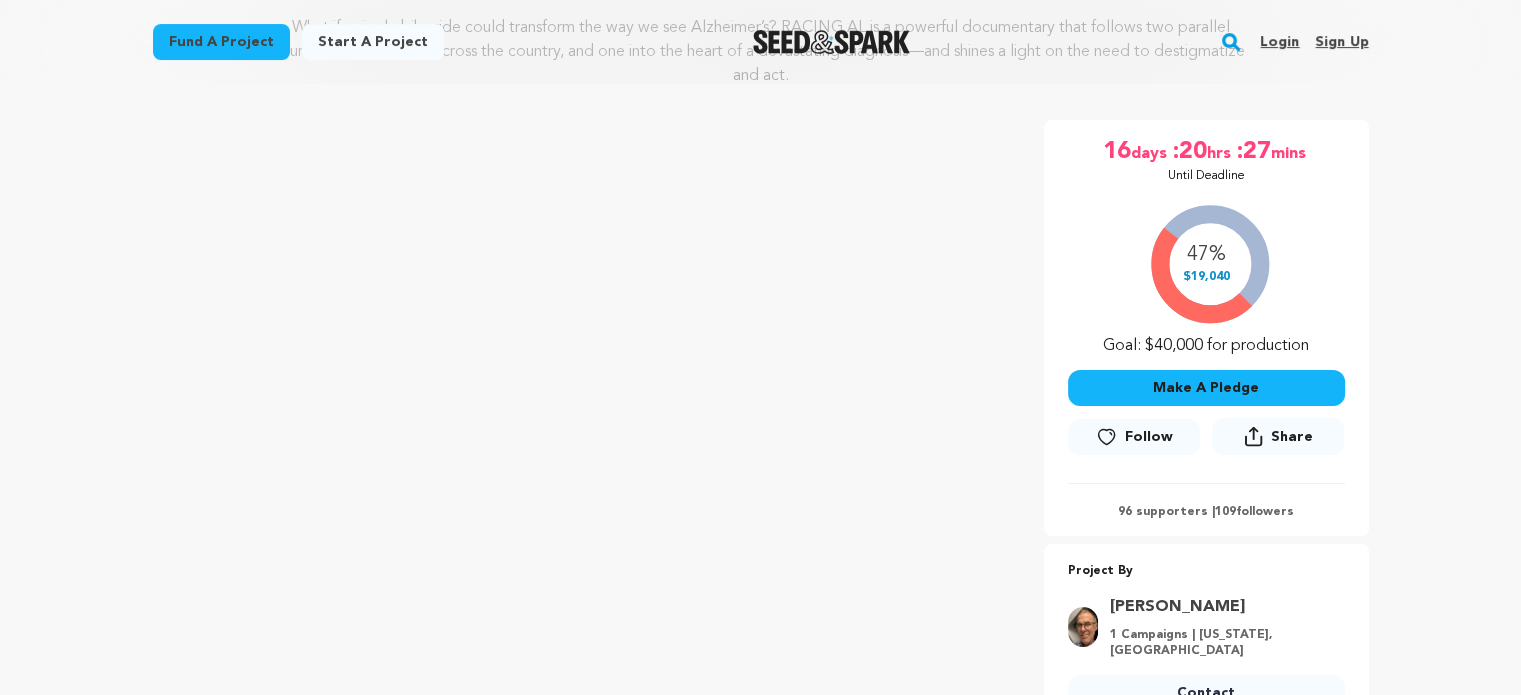 scroll, scrollTop: 290, scrollLeft: 0, axis: vertical 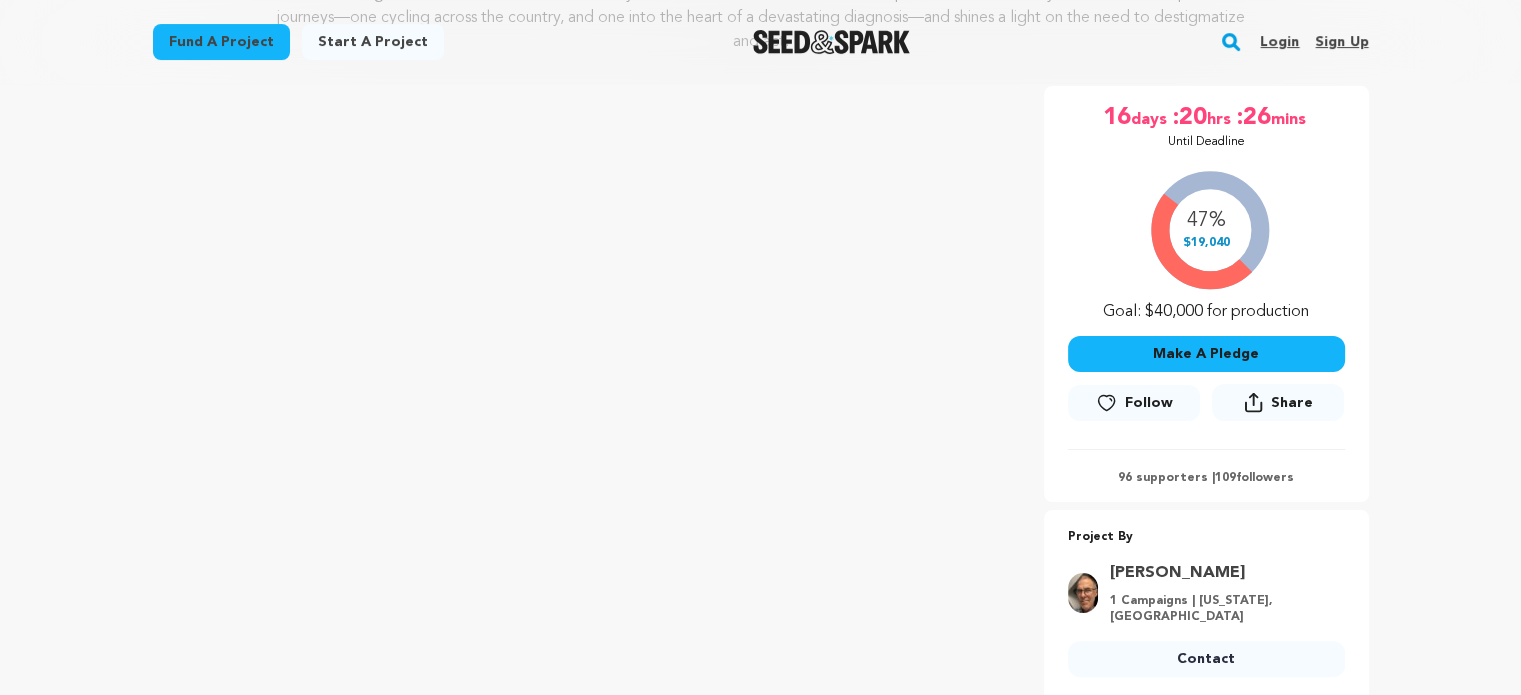 click on "96
supporters |  109
followers" at bounding box center (1206, 478) 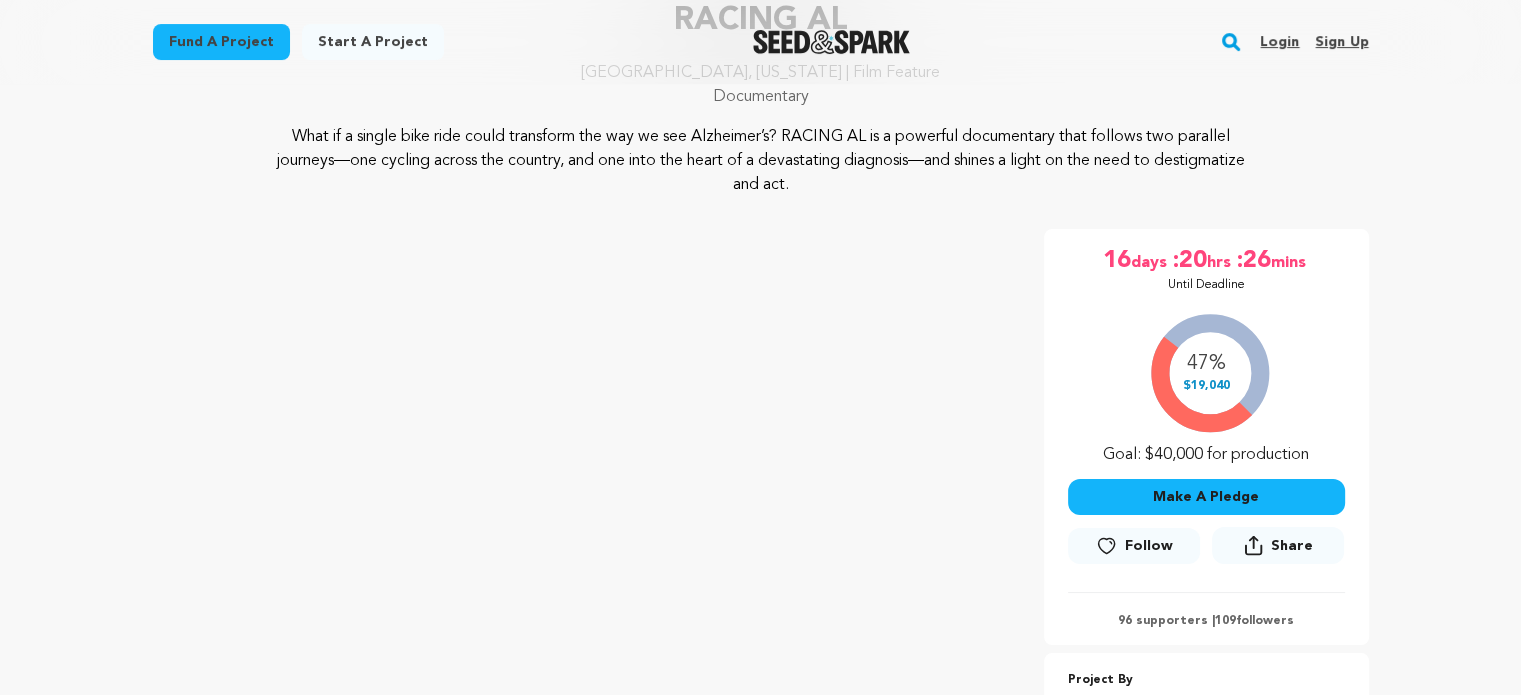 scroll, scrollTop: 176, scrollLeft: 0, axis: vertical 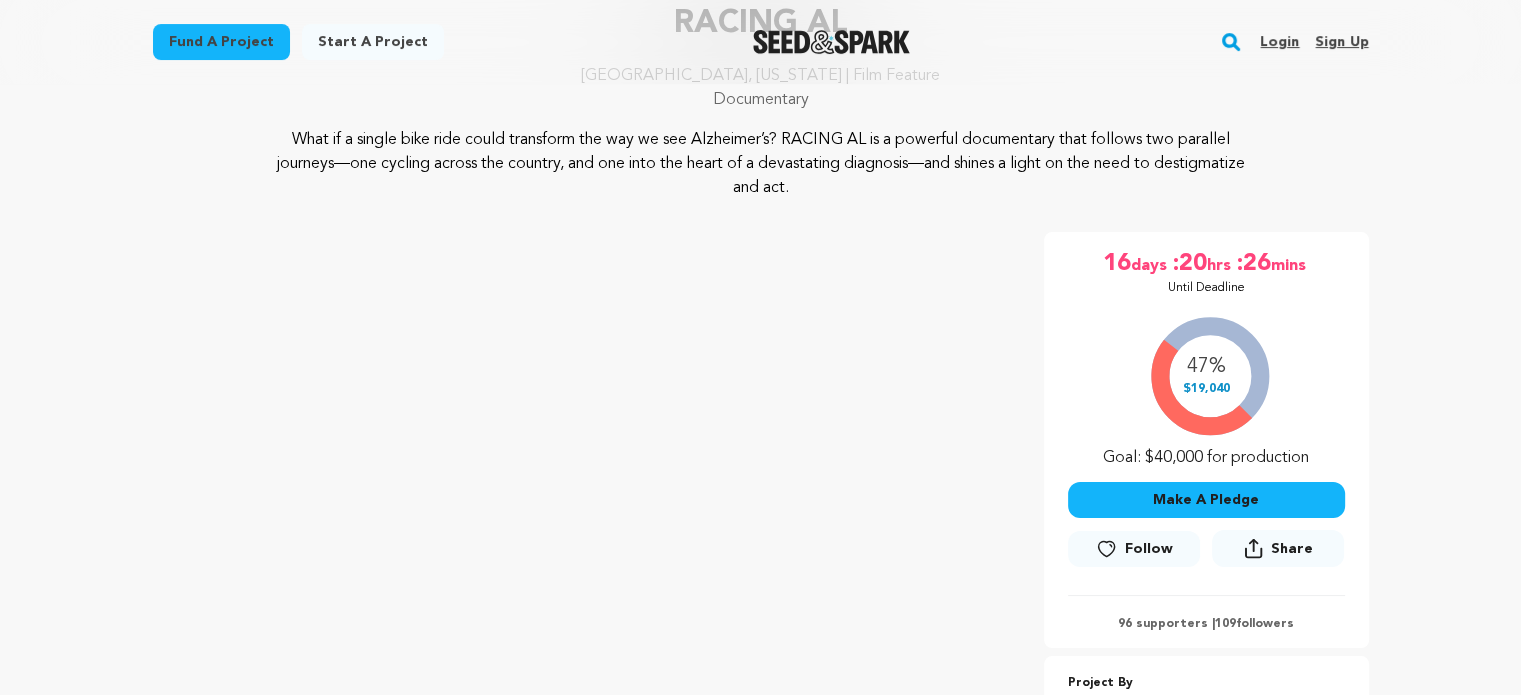 click on "96
supporters |  109
followers" at bounding box center (1206, 624) 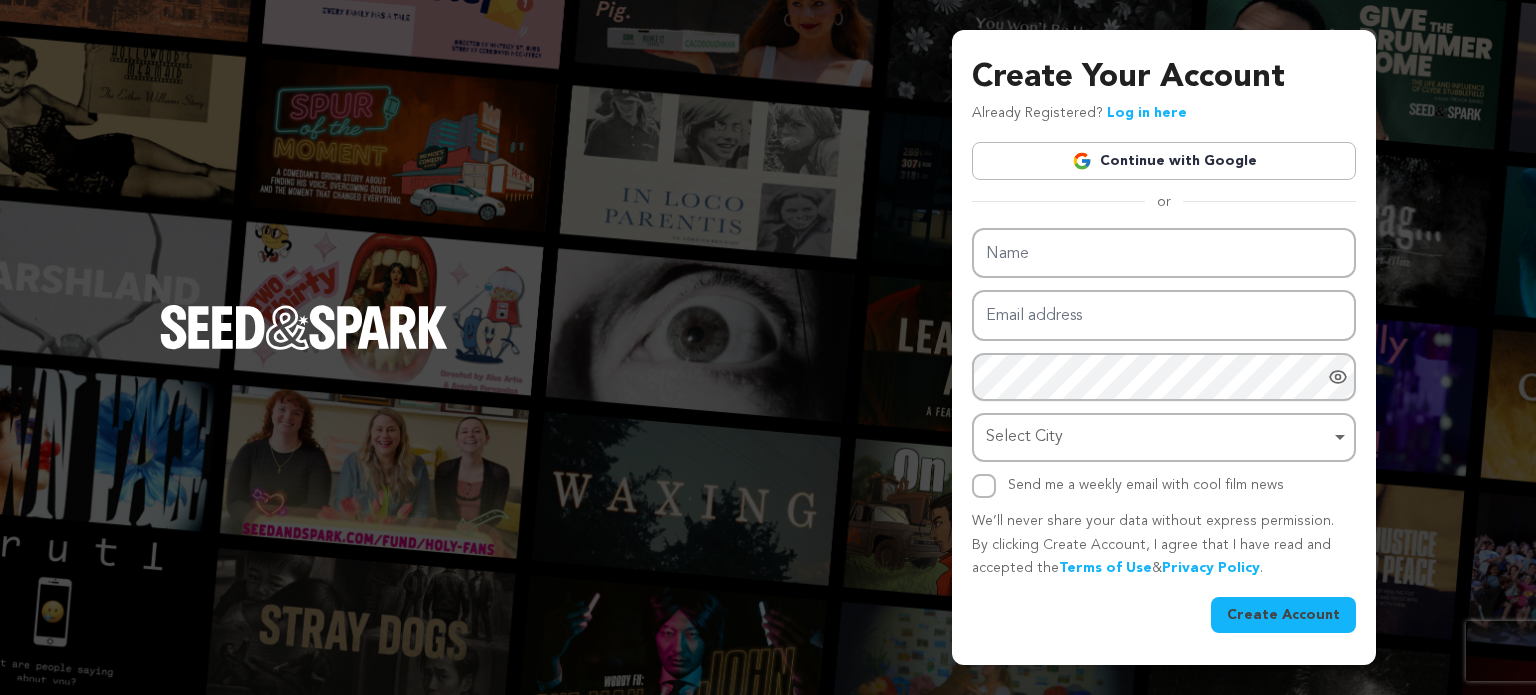scroll, scrollTop: 0, scrollLeft: 0, axis: both 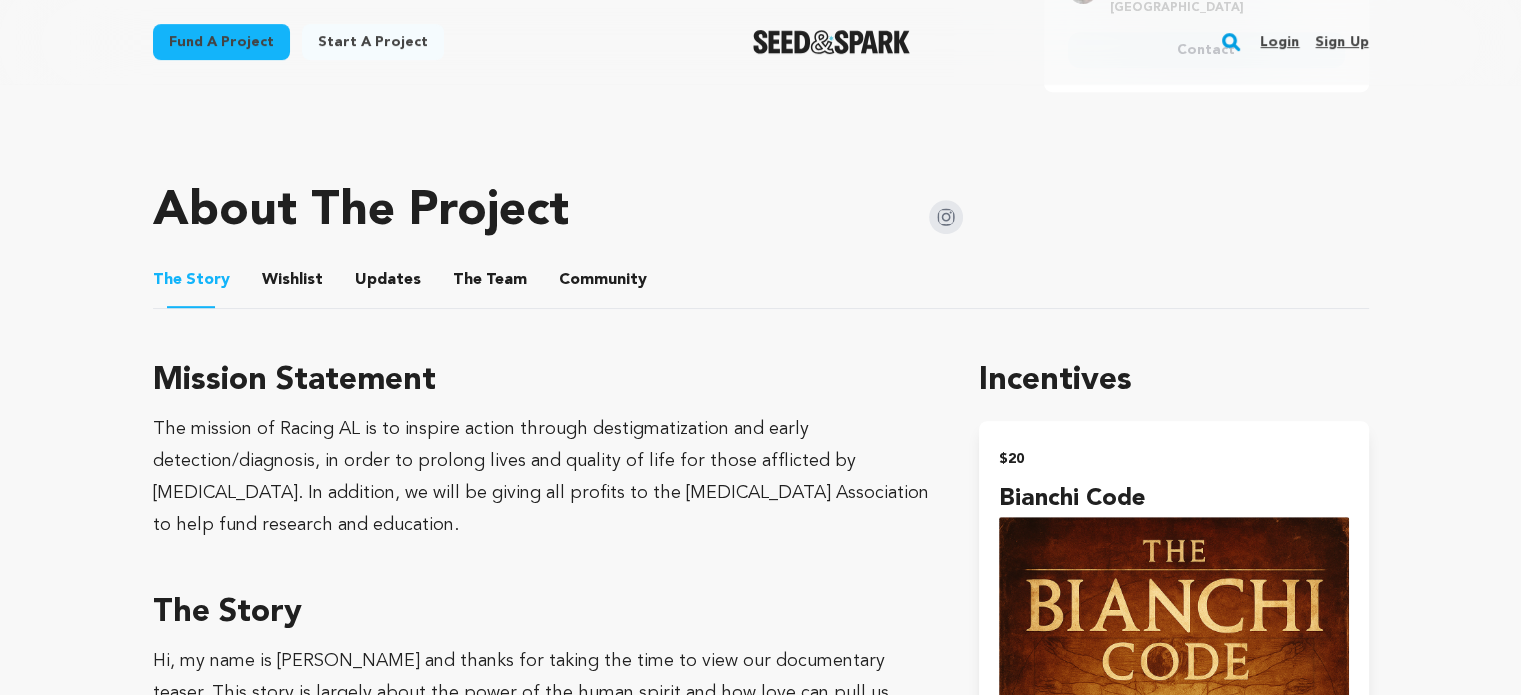 click on "Updates" at bounding box center (388, 284) 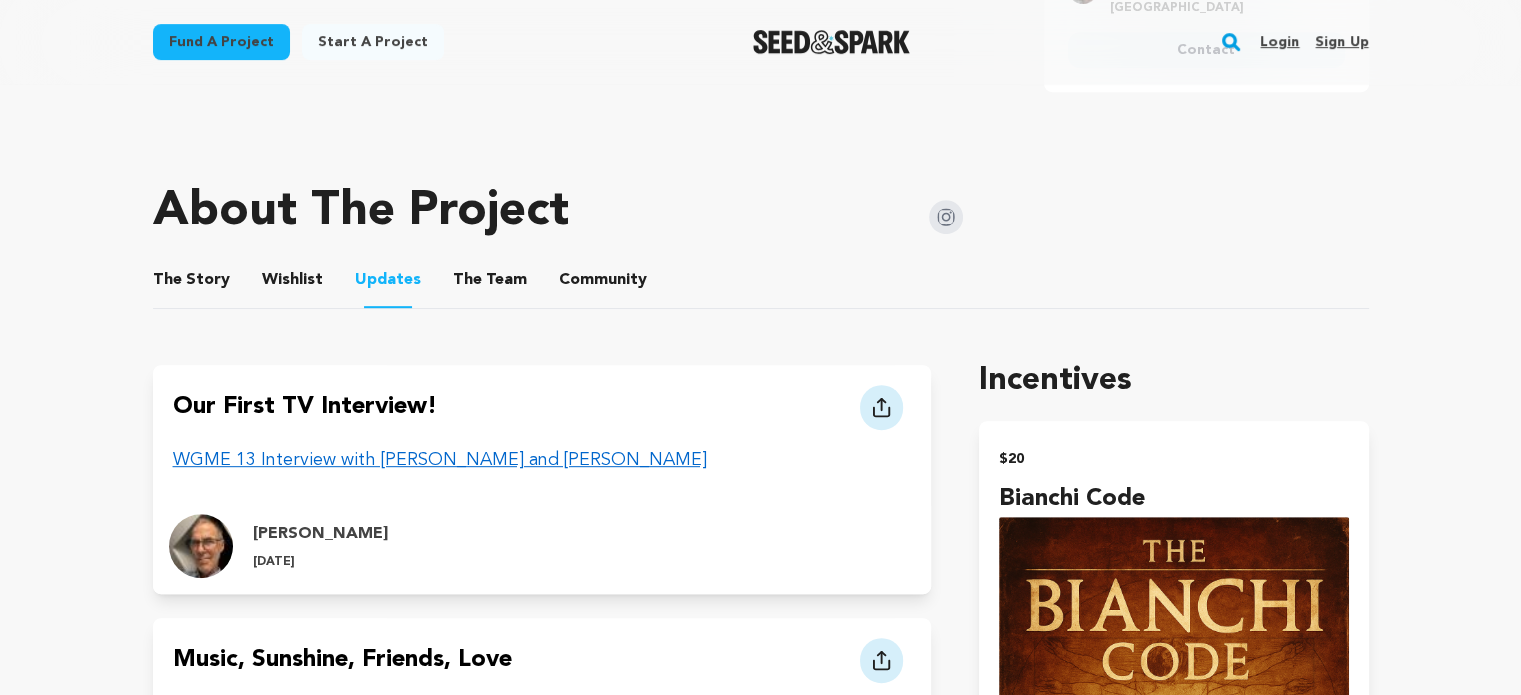 click on "Community" at bounding box center (603, 284) 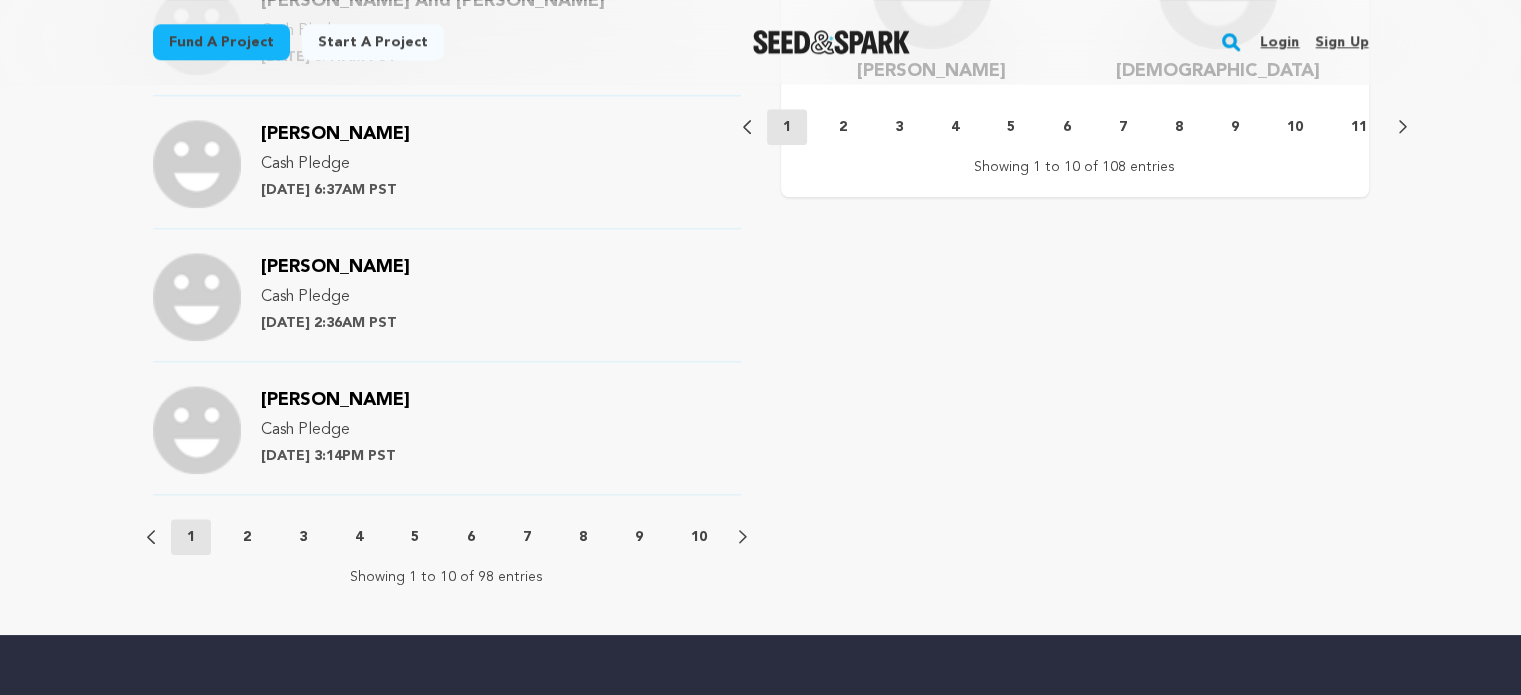 scroll, scrollTop: 2172, scrollLeft: 0, axis: vertical 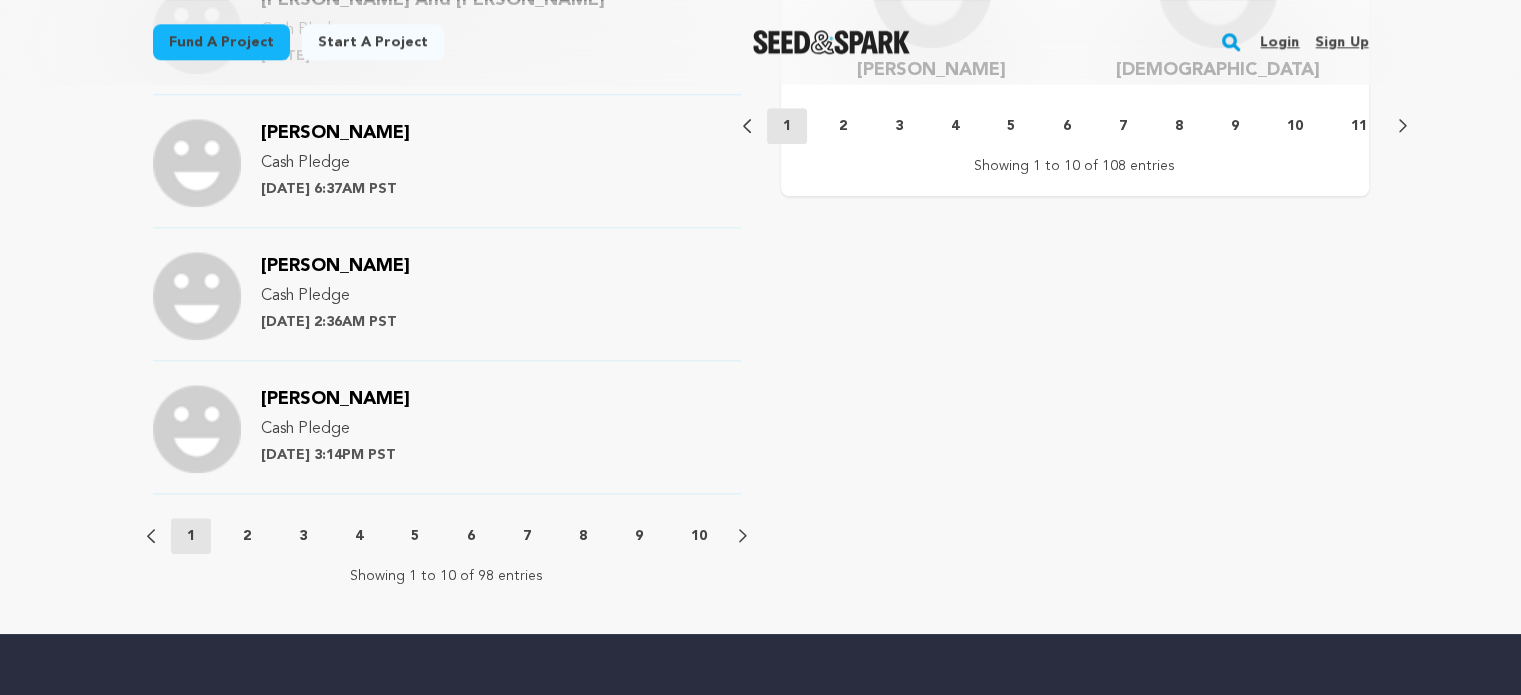 click on "2" at bounding box center [247, 536] 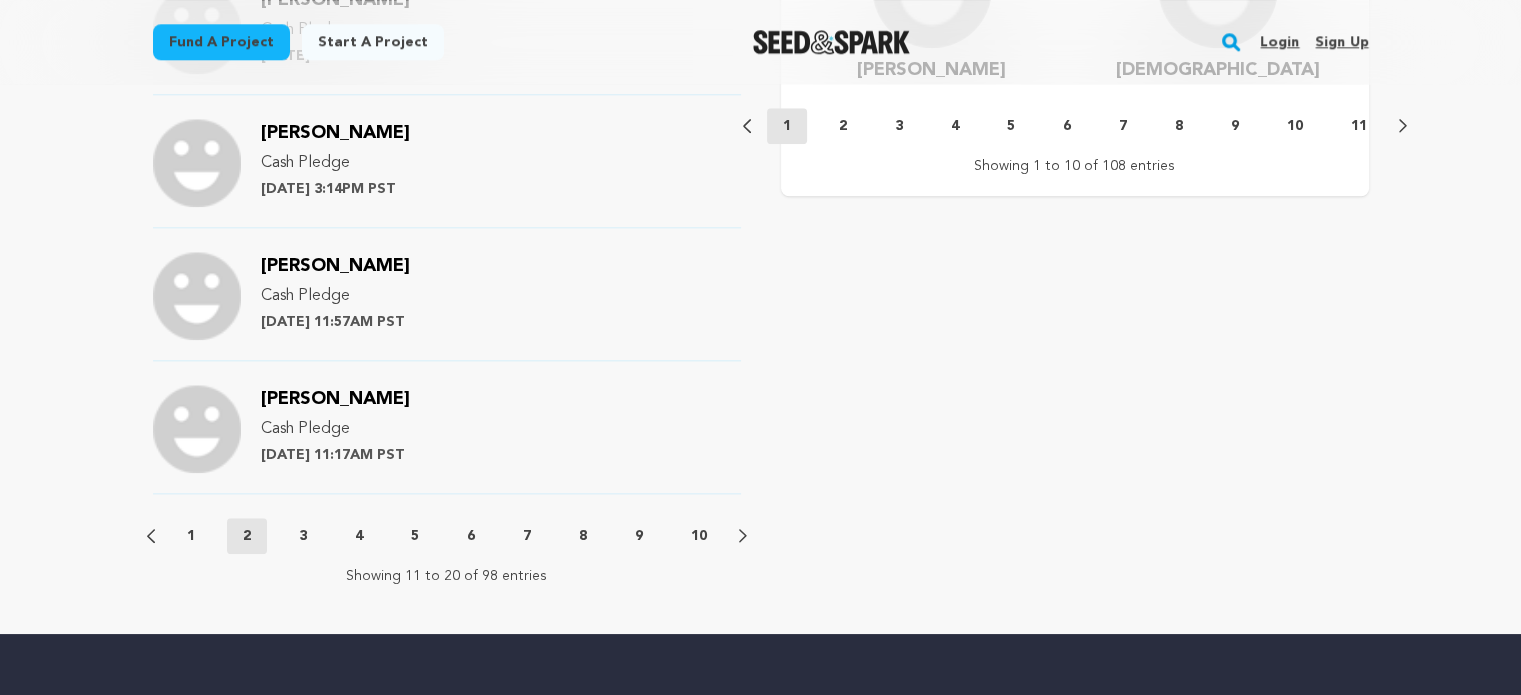 click on "3" at bounding box center [303, 536] 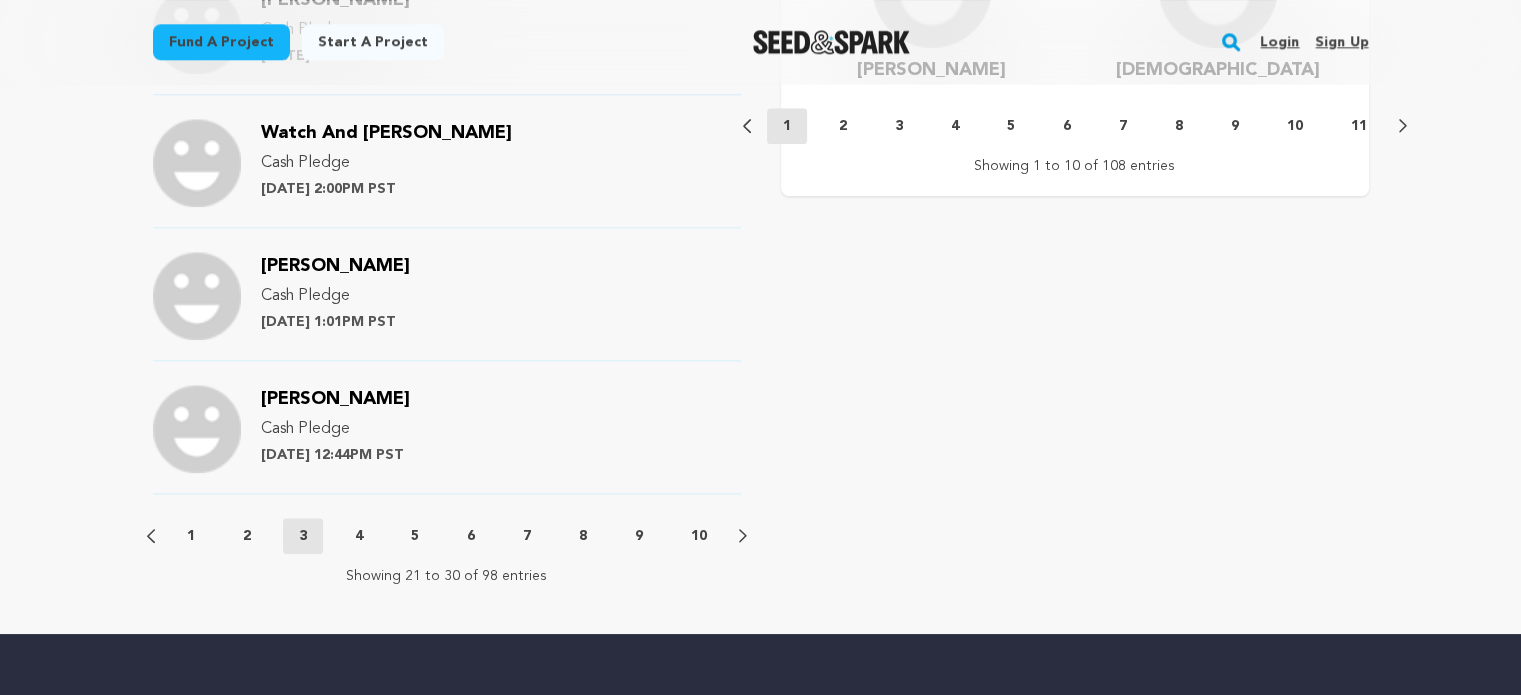 click on "10" at bounding box center (699, 536) 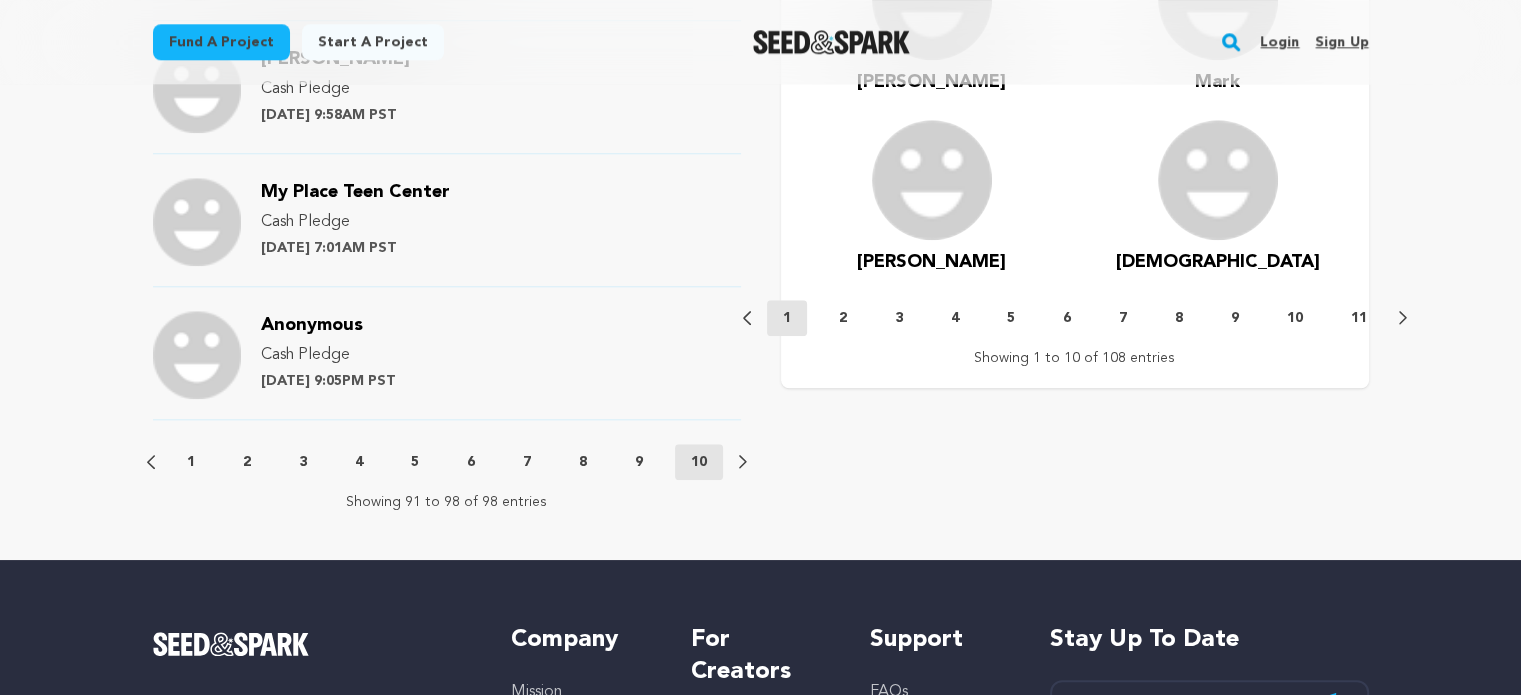 scroll, scrollTop: 1988, scrollLeft: 0, axis: vertical 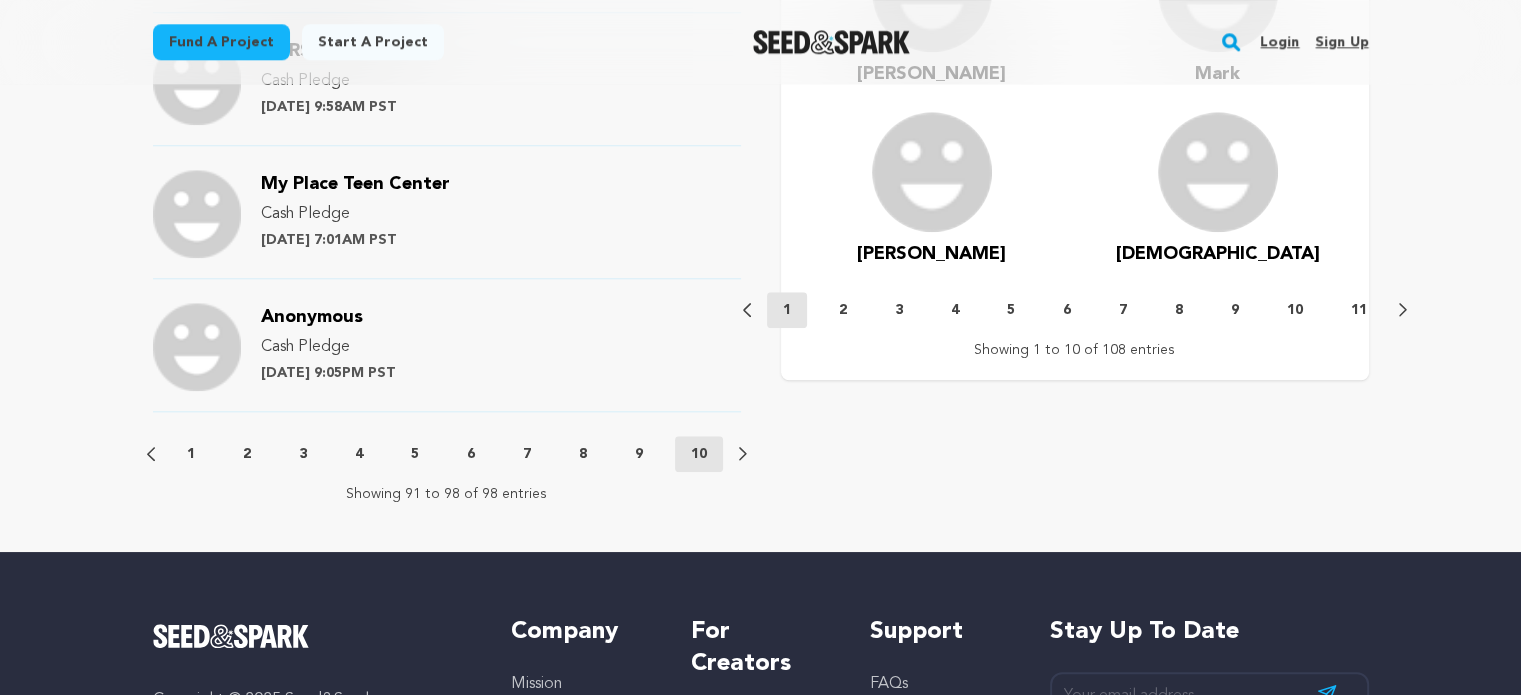 click on "9" at bounding box center [639, 454] 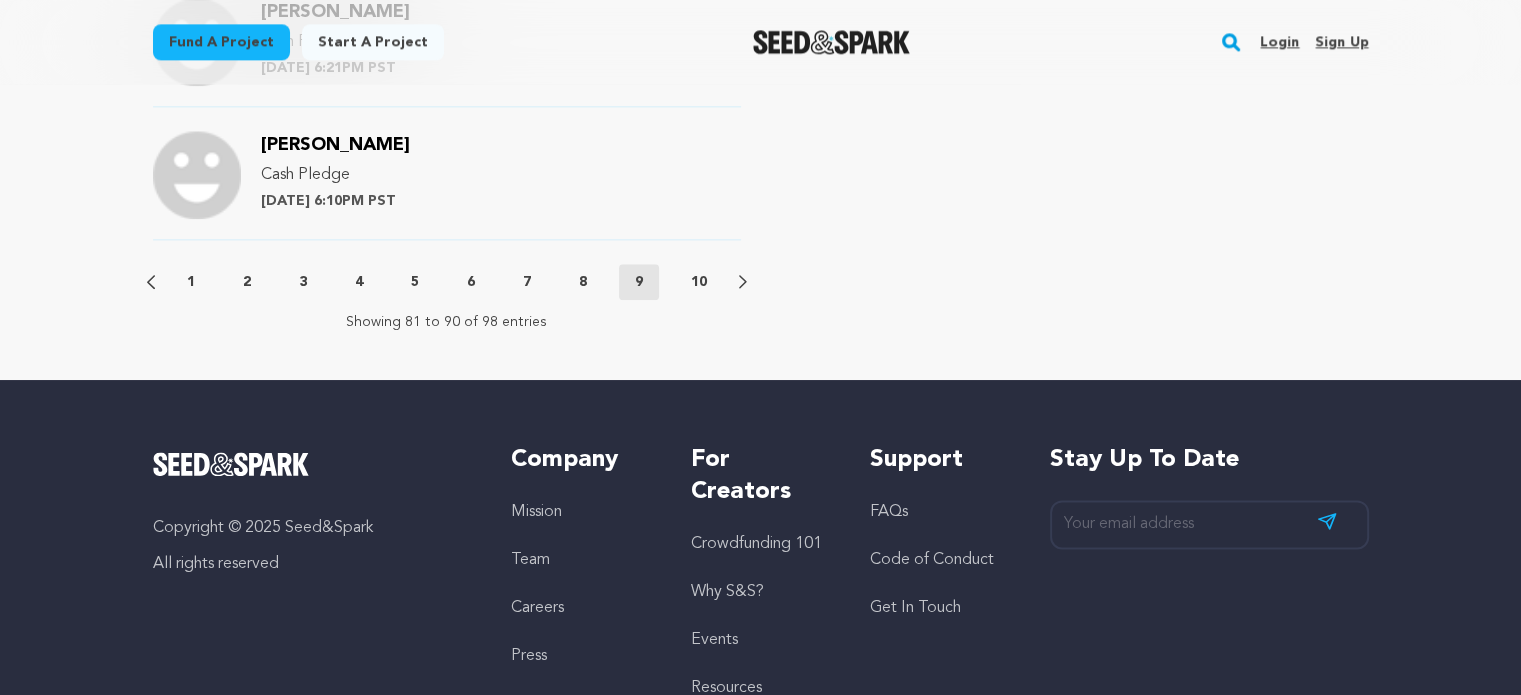 scroll, scrollTop: 2604, scrollLeft: 0, axis: vertical 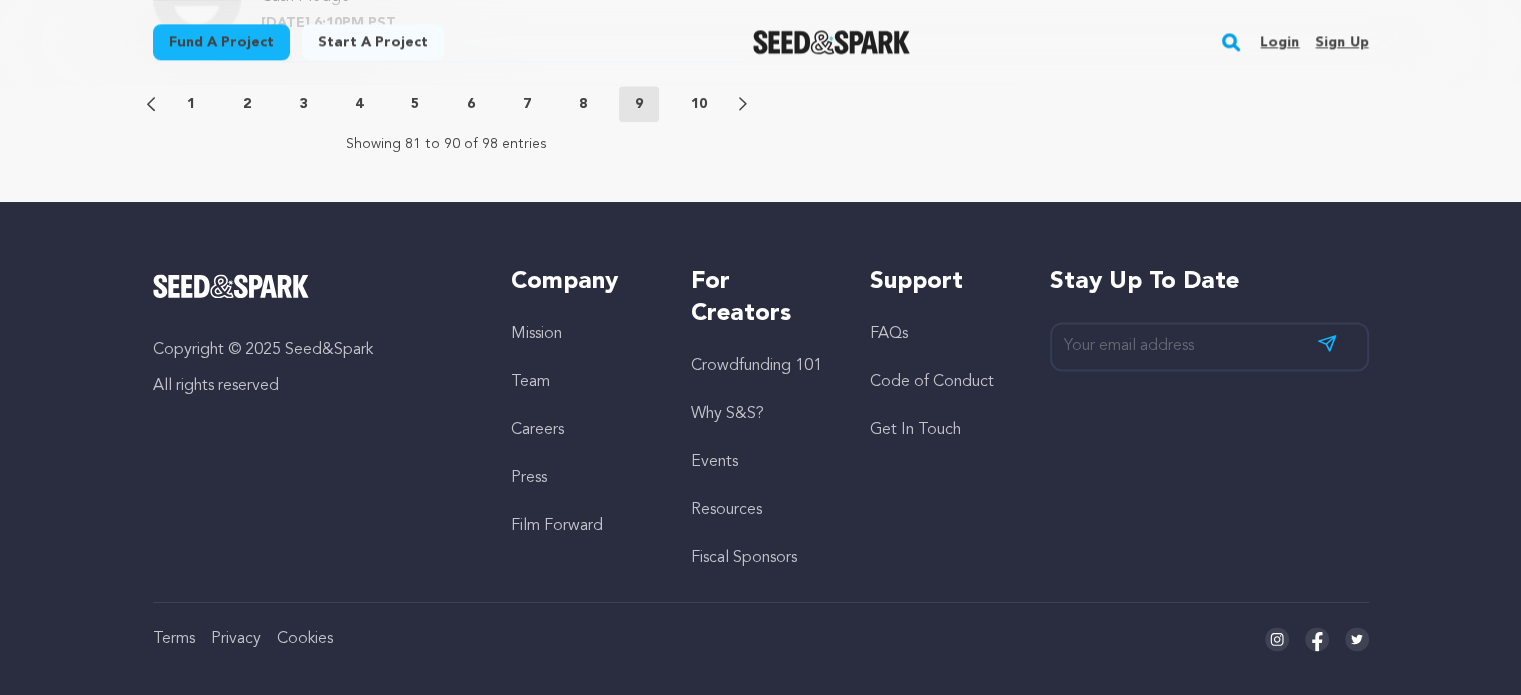 click on "8" at bounding box center [583, 104] 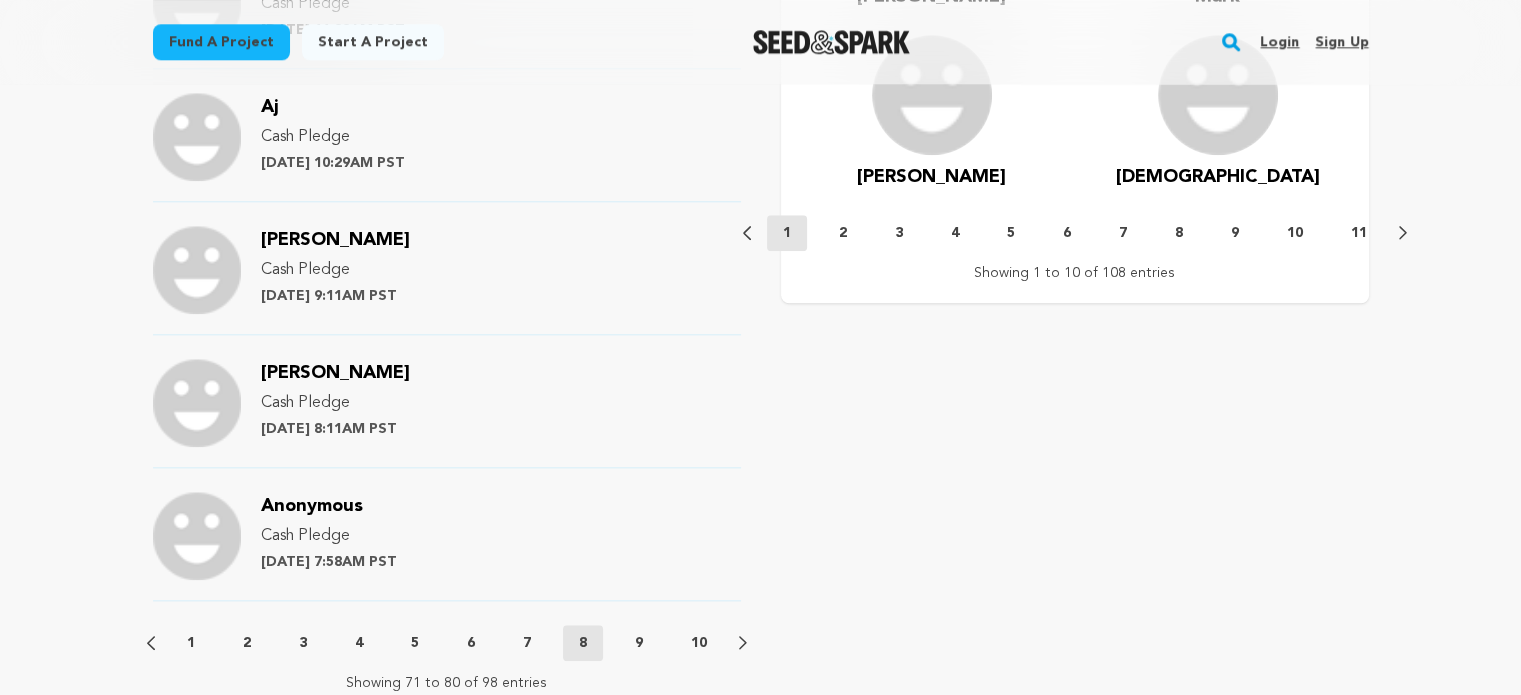 scroll, scrollTop: 2604, scrollLeft: 0, axis: vertical 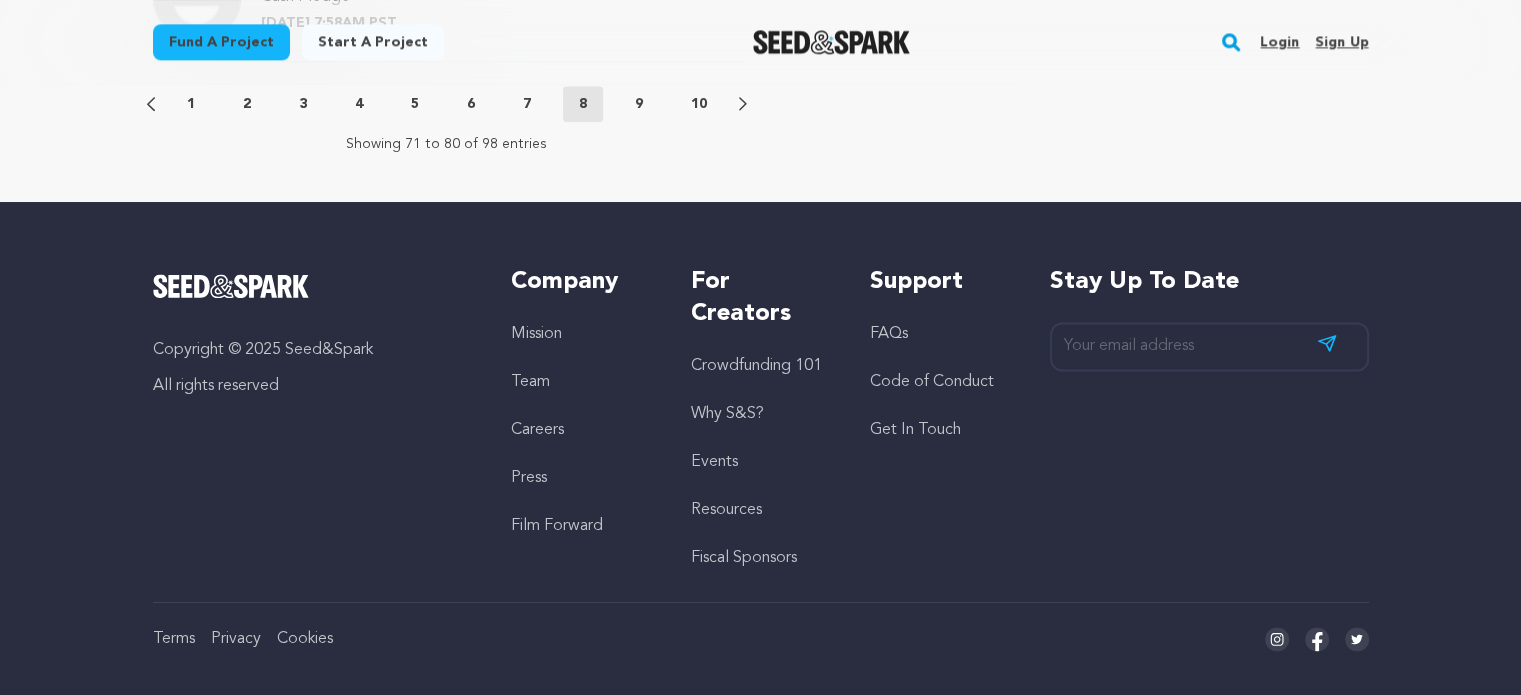 click on "Previous
1
2
3
4
5
6
7
8
9
10
Next" at bounding box center (447, 104) 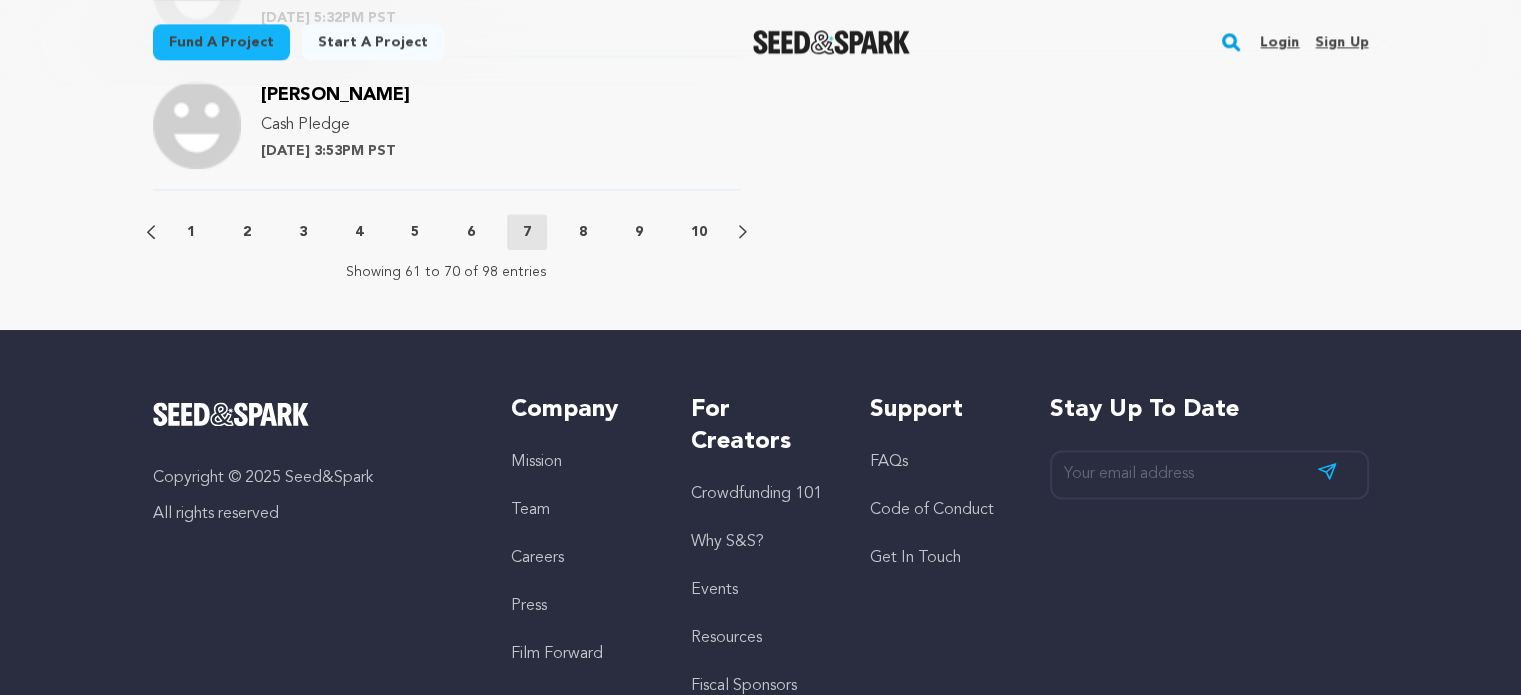 scroll, scrollTop: 2476, scrollLeft: 0, axis: vertical 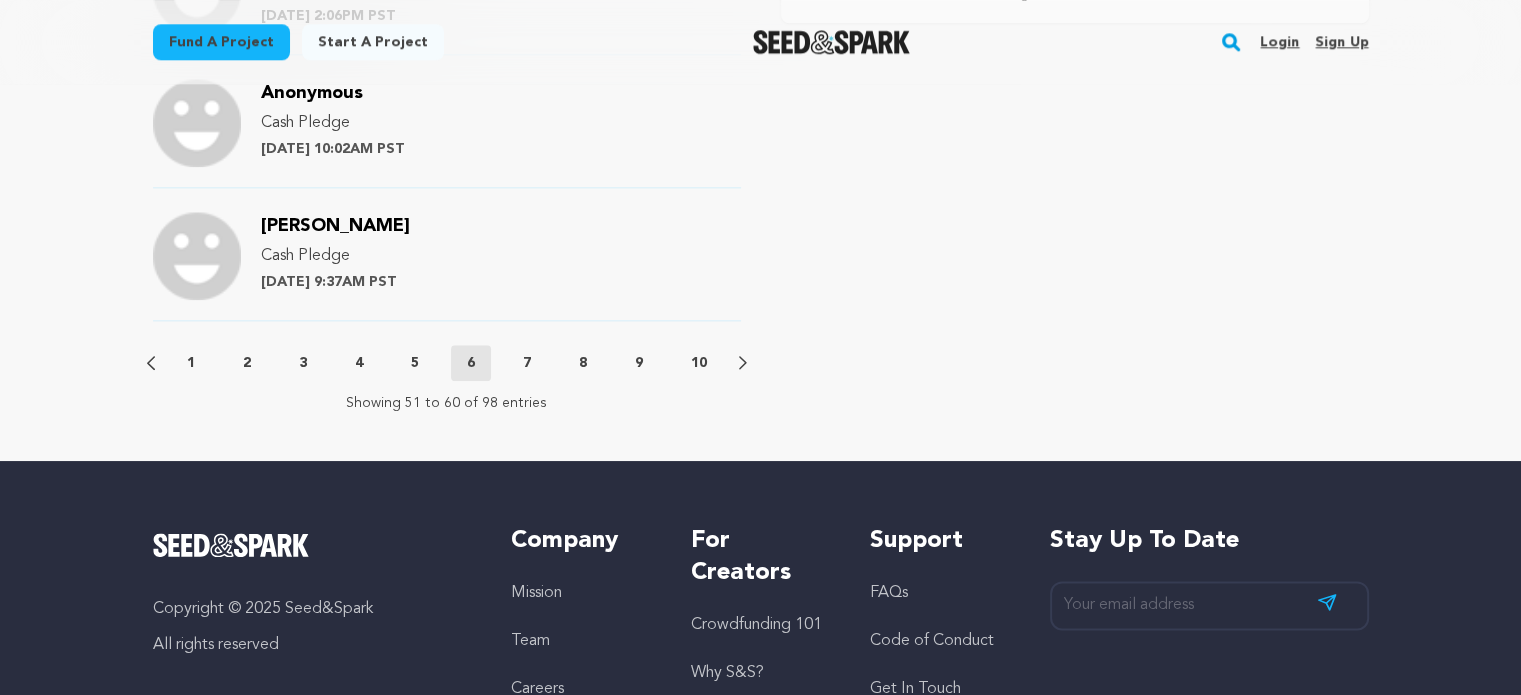 click on "5" at bounding box center [415, 363] 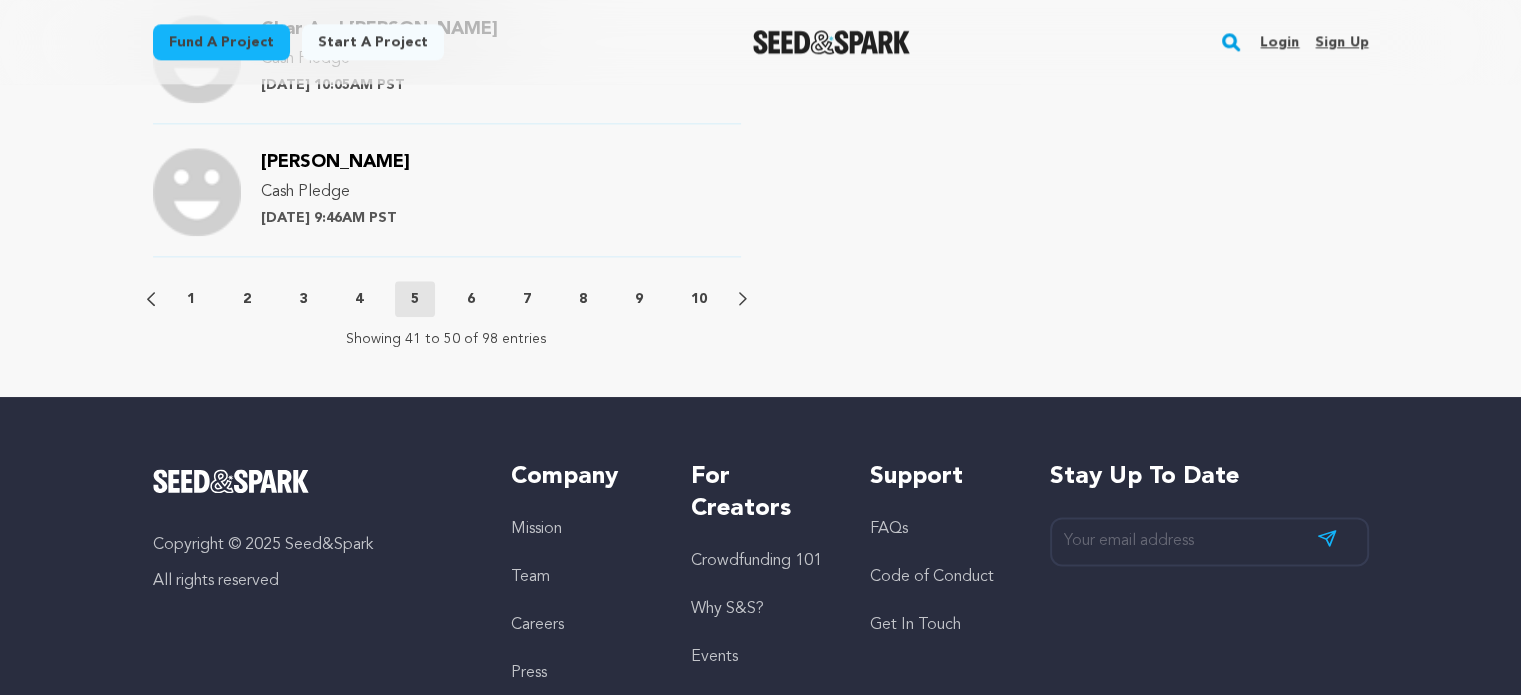 scroll, scrollTop: 2407, scrollLeft: 0, axis: vertical 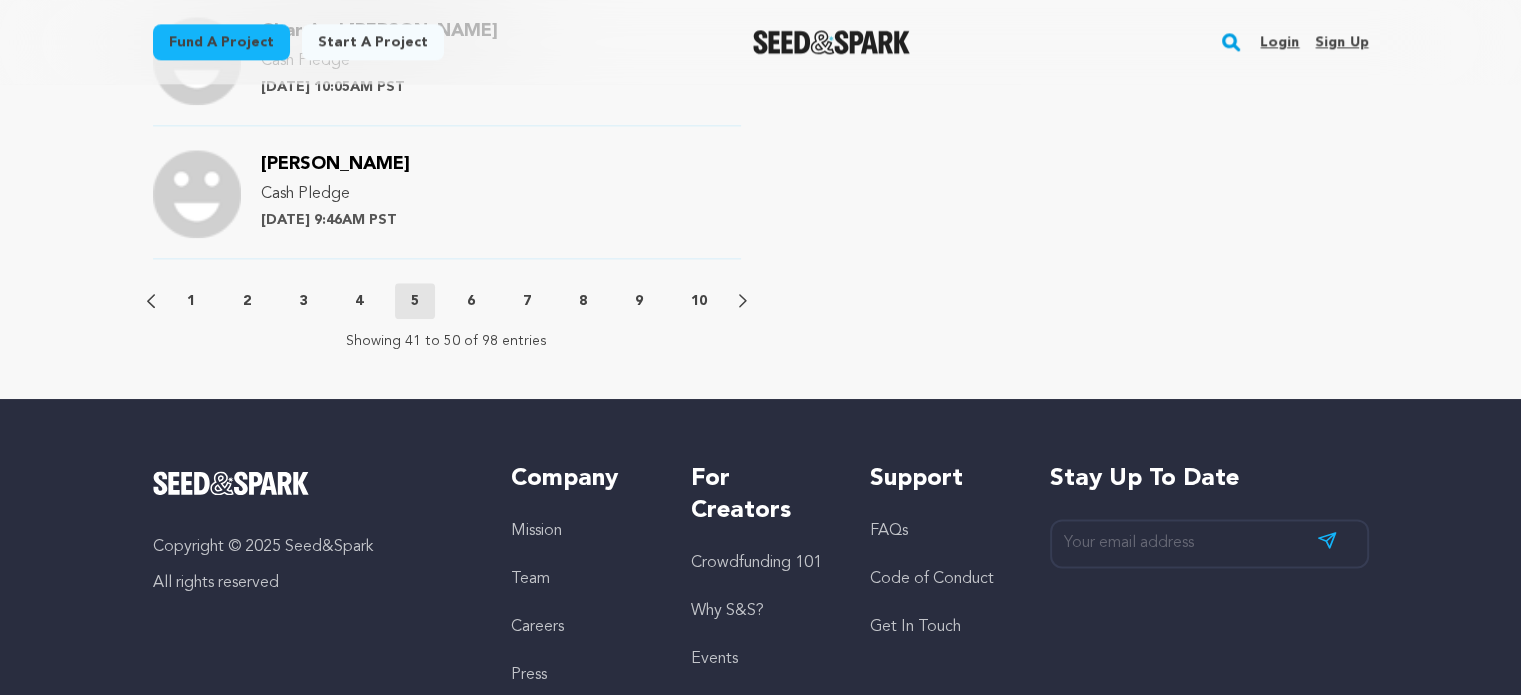 click on "4" at bounding box center [359, 301] 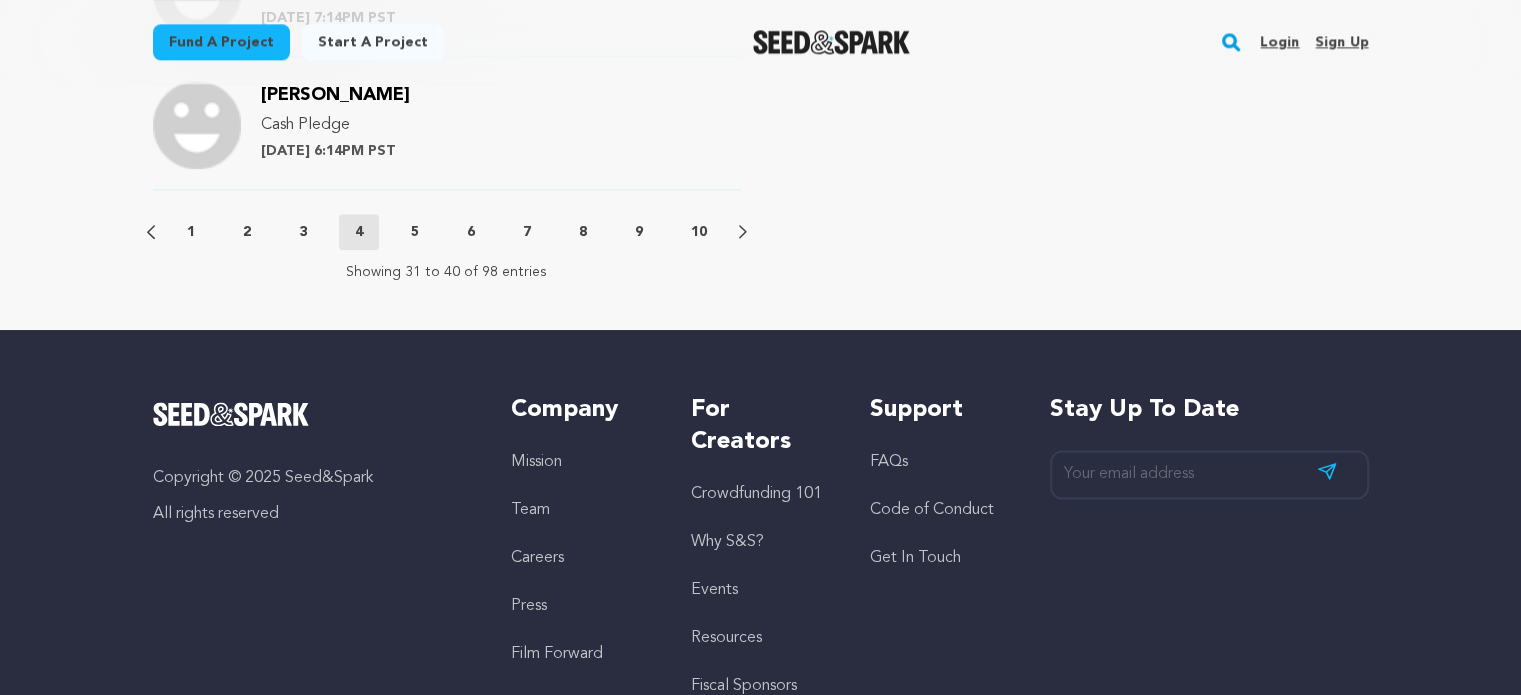 scroll, scrollTop: 2452, scrollLeft: 0, axis: vertical 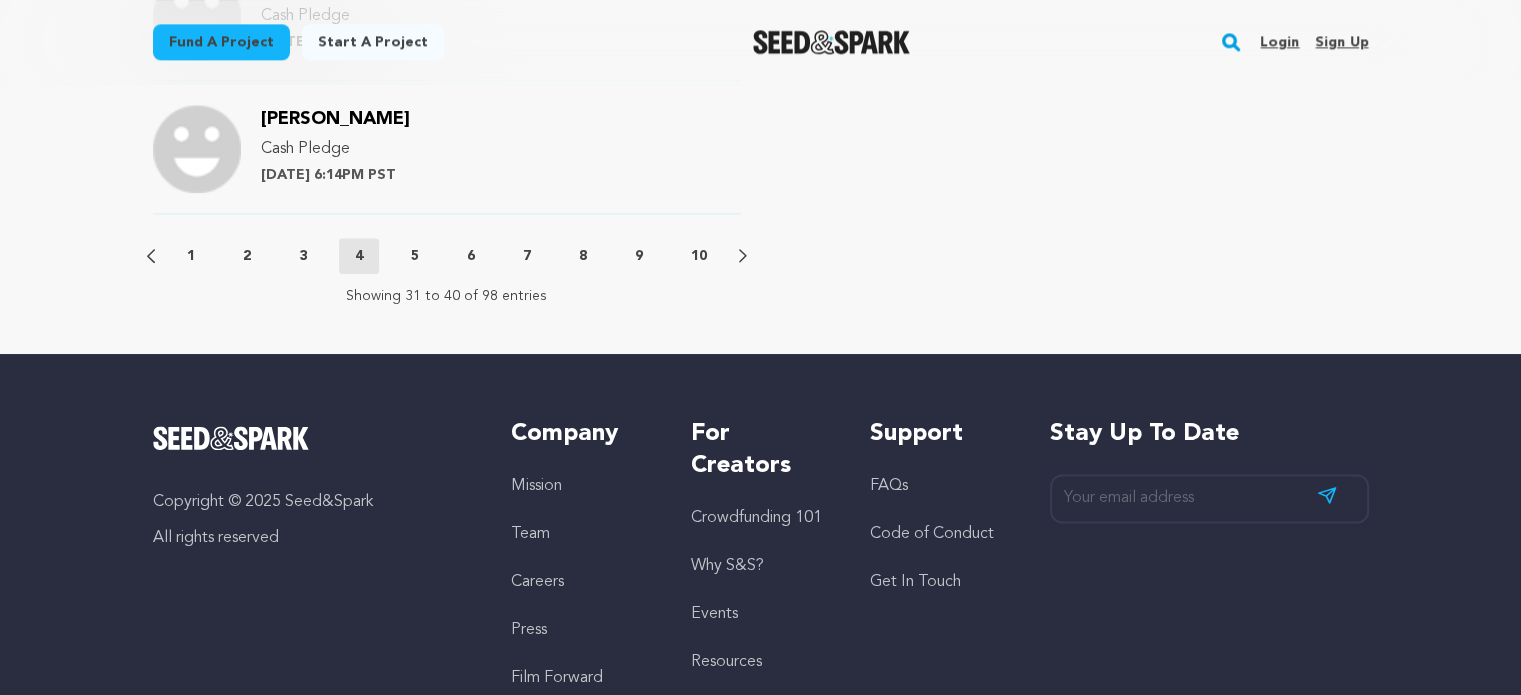 click on "3" at bounding box center [303, 256] 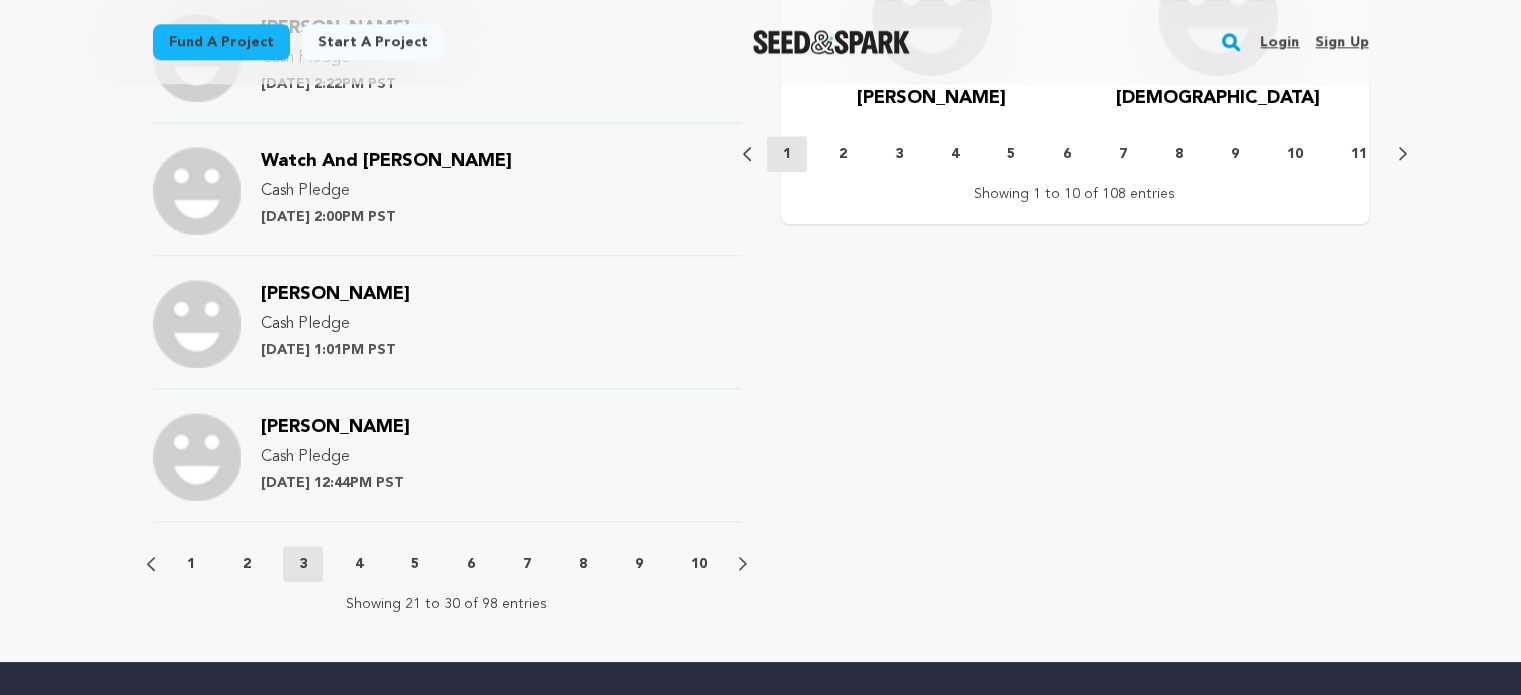 scroll, scrollTop: 2148, scrollLeft: 0, axis: vertical 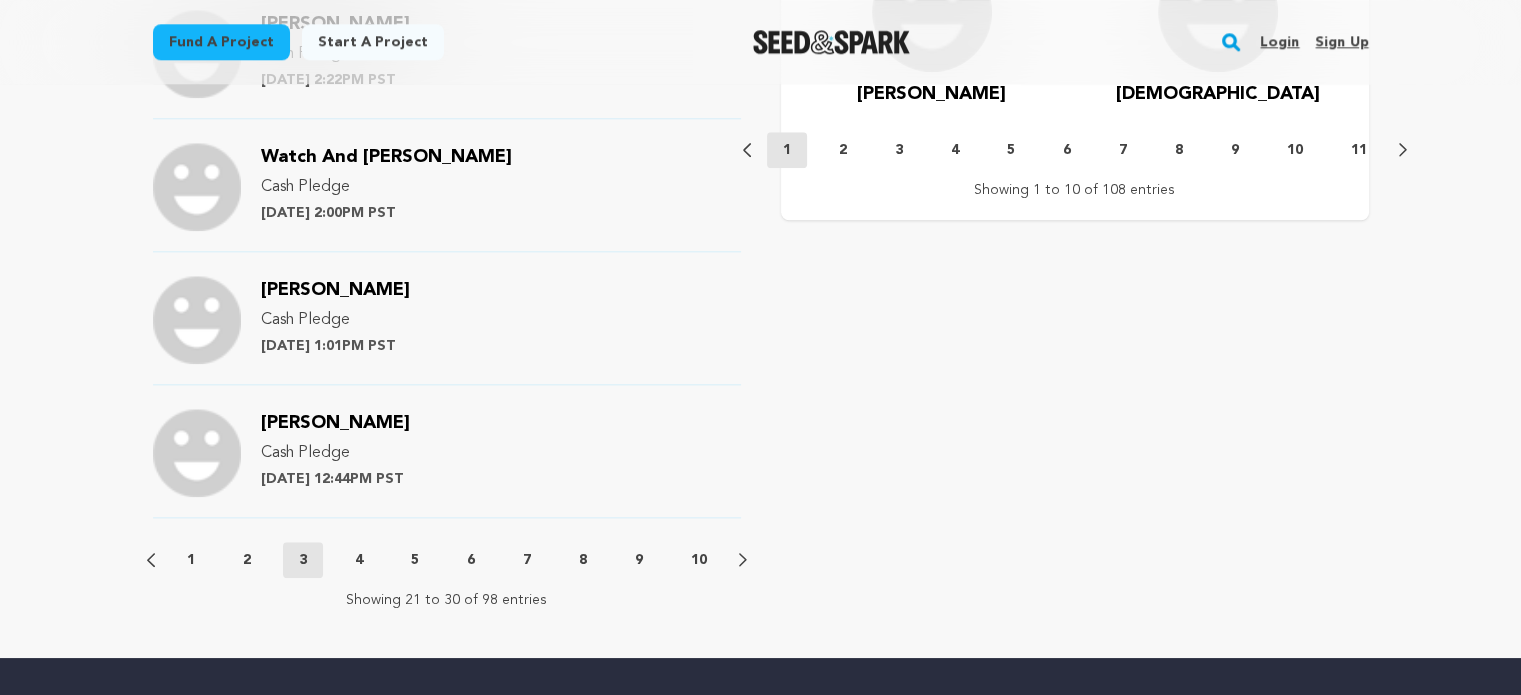 click on "2" at bounding box center [247, 560] 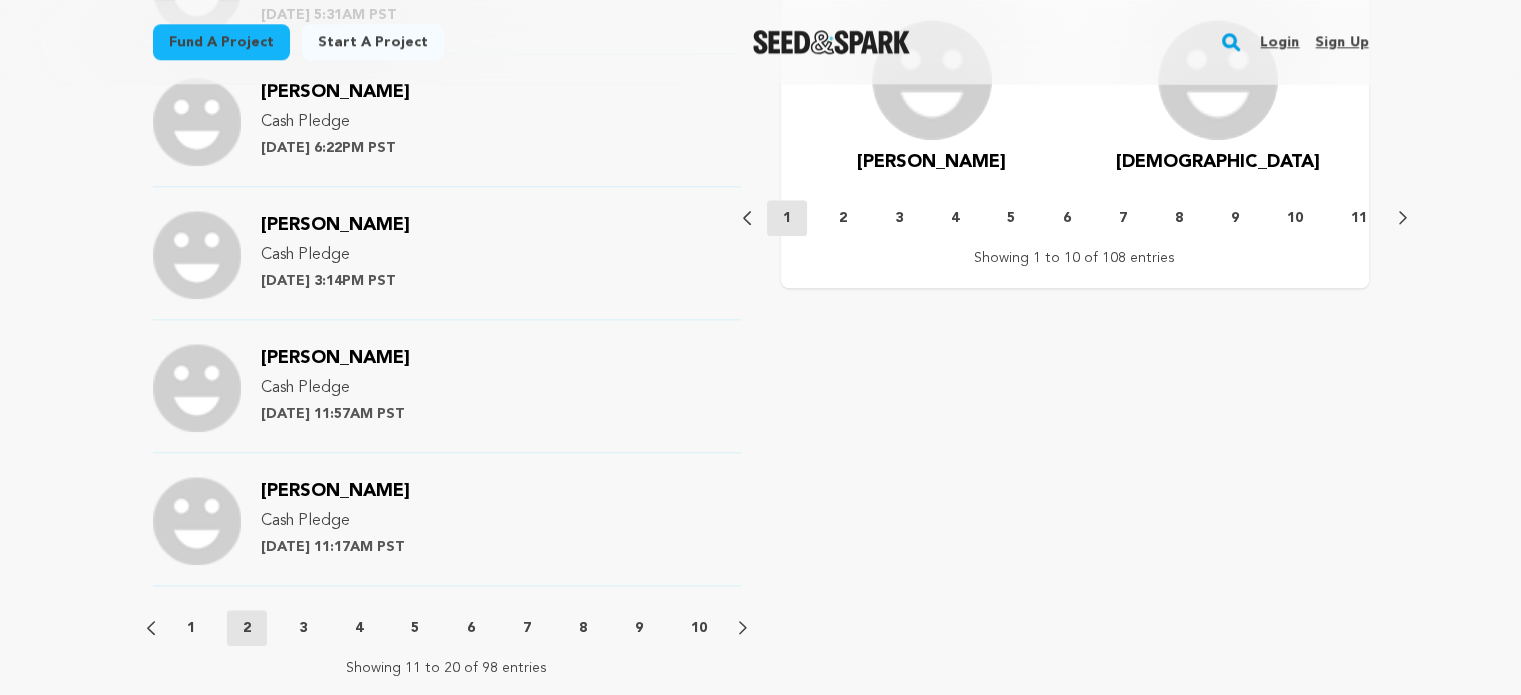 scroll, scrollTop: 2084, scrollLeft: 0, axis: vertical 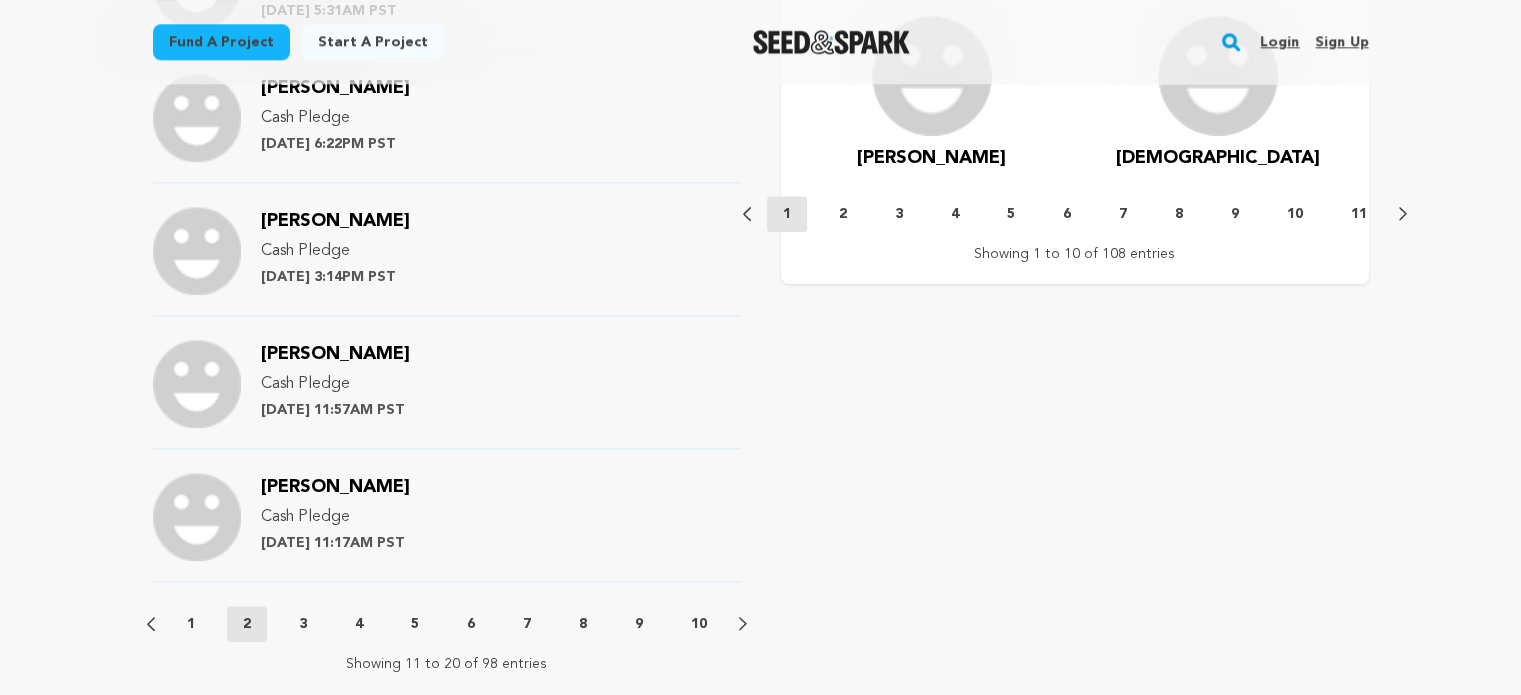 click on "1" at bounding box center (191, 624) 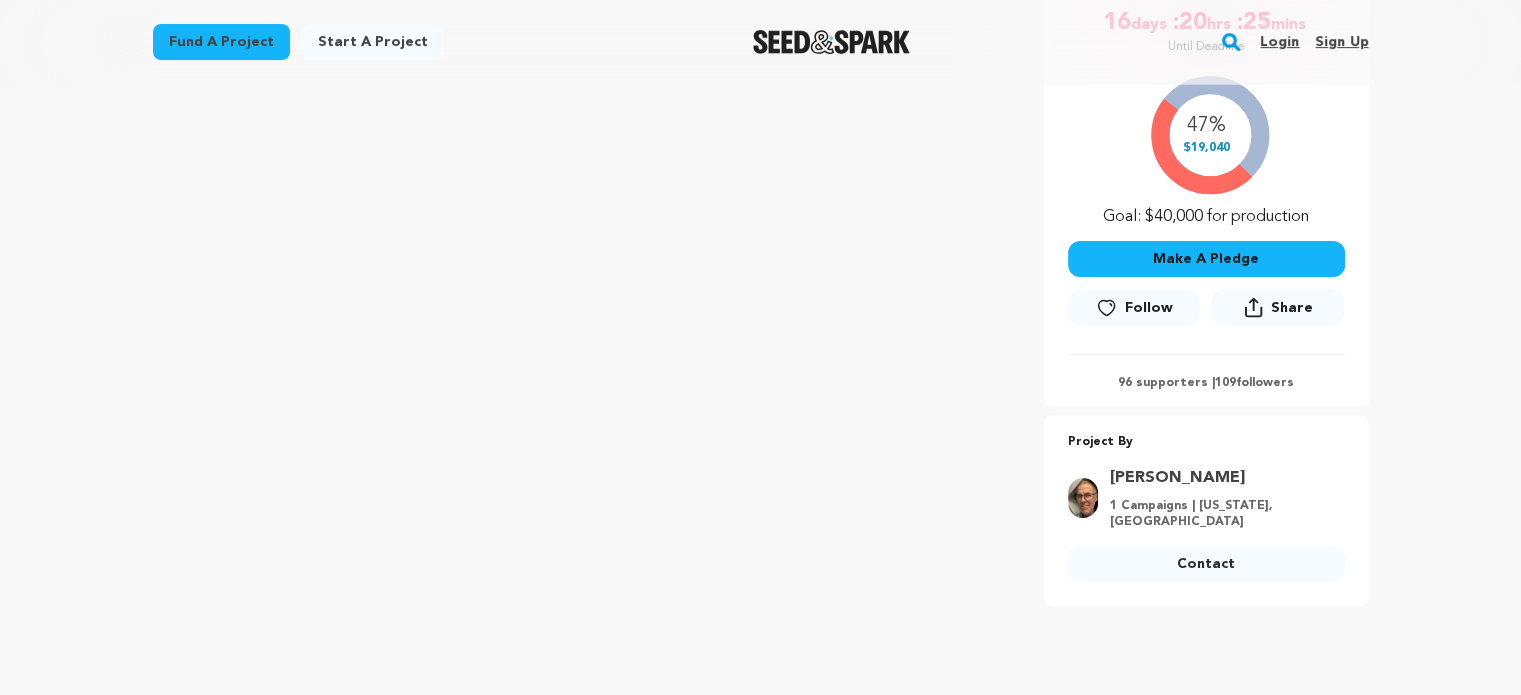 scroll, scrollTop: 0, scrollLeft: 0, axis: both 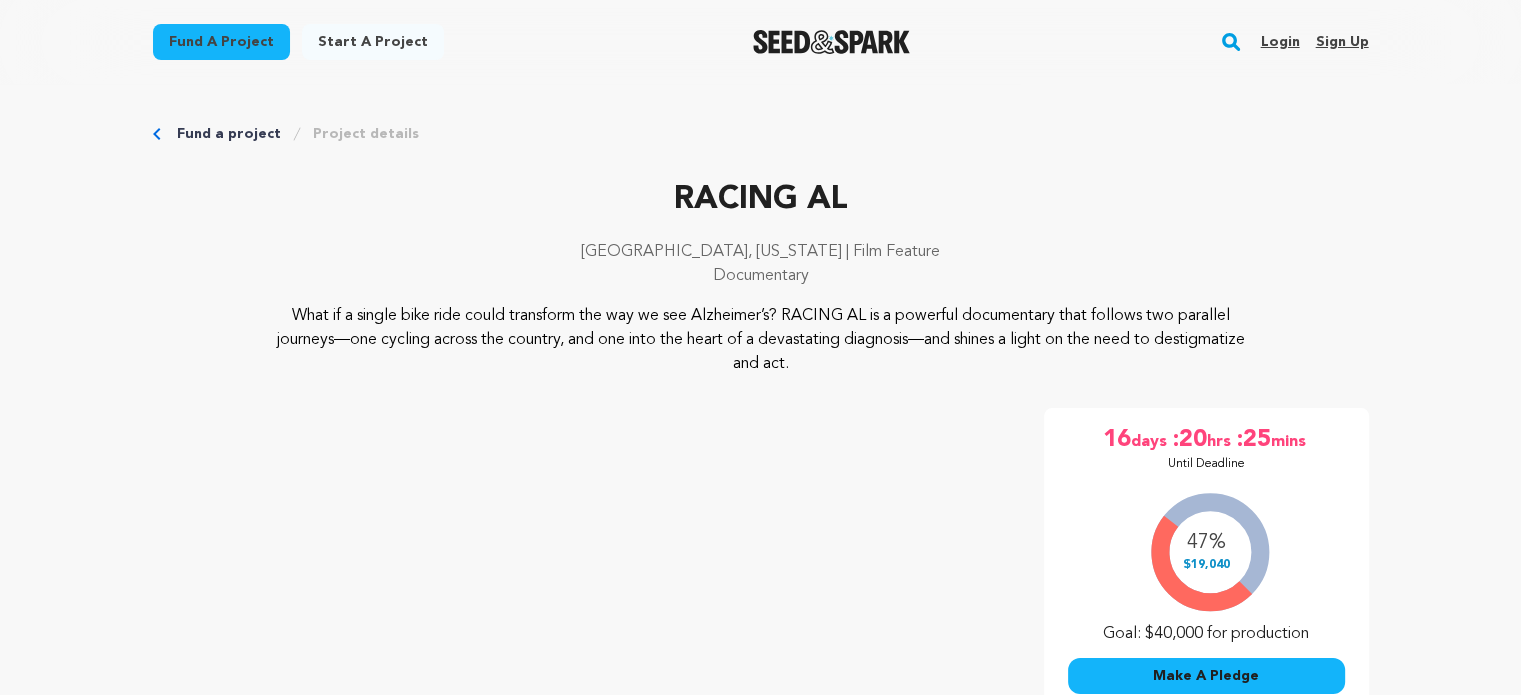 click at bounding box center (831, 42) 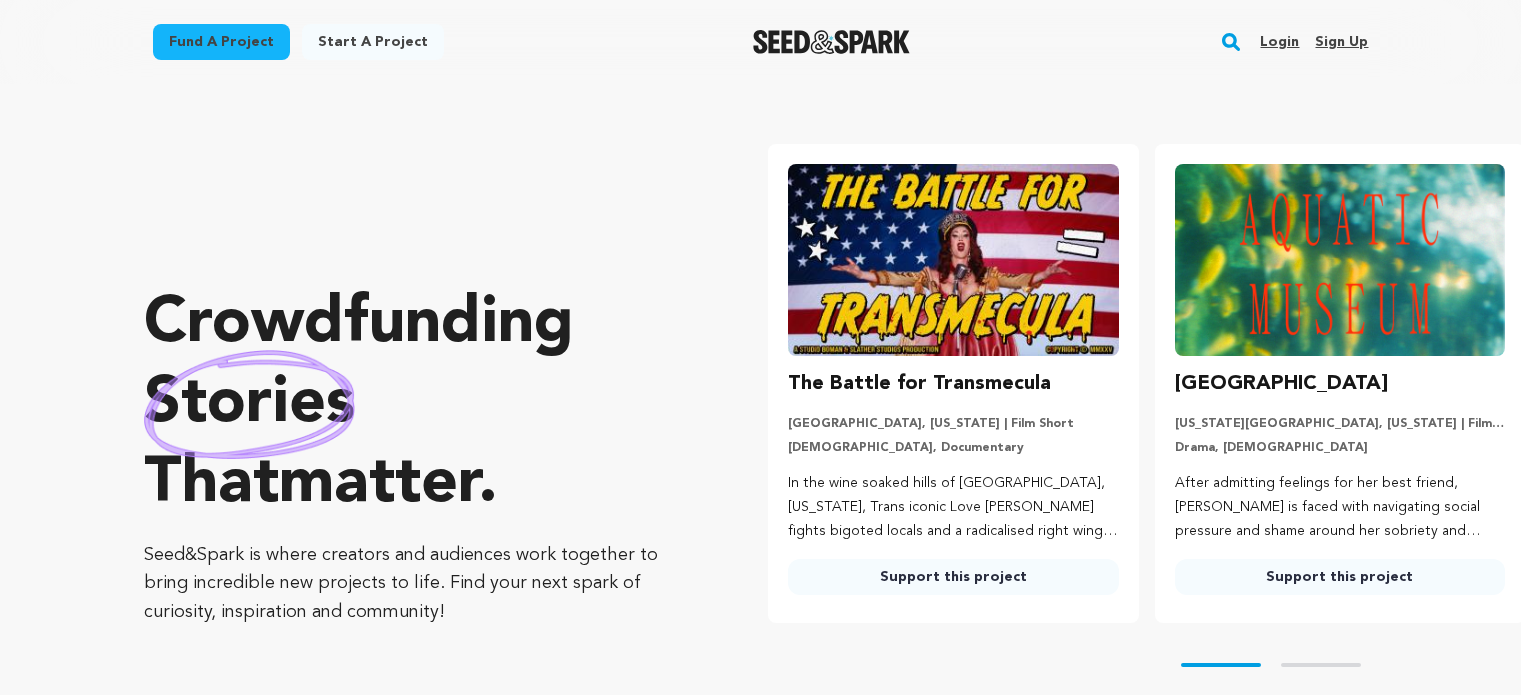 scroll, scrollTop: 0, scrollLeft: 0, axis: both 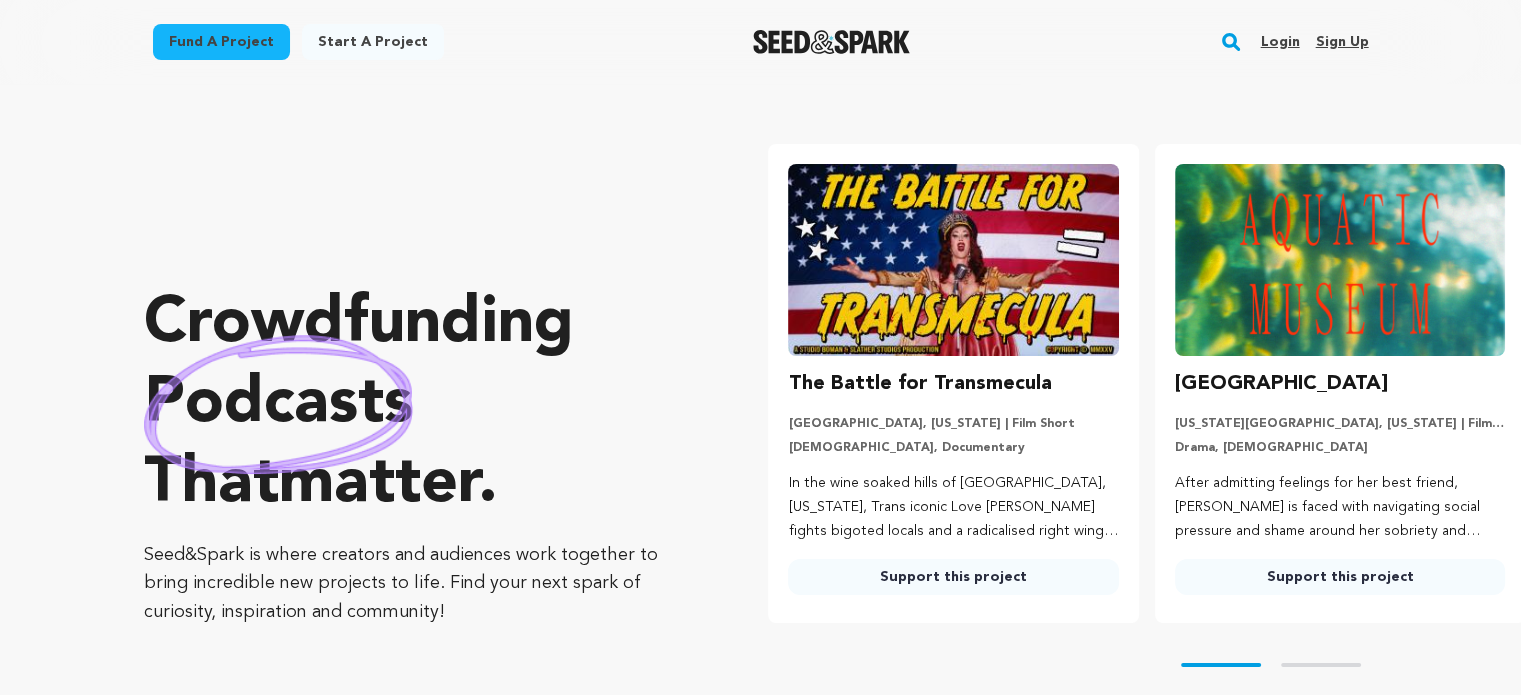 click on "Fund a project" at bounding box center [221, 42] 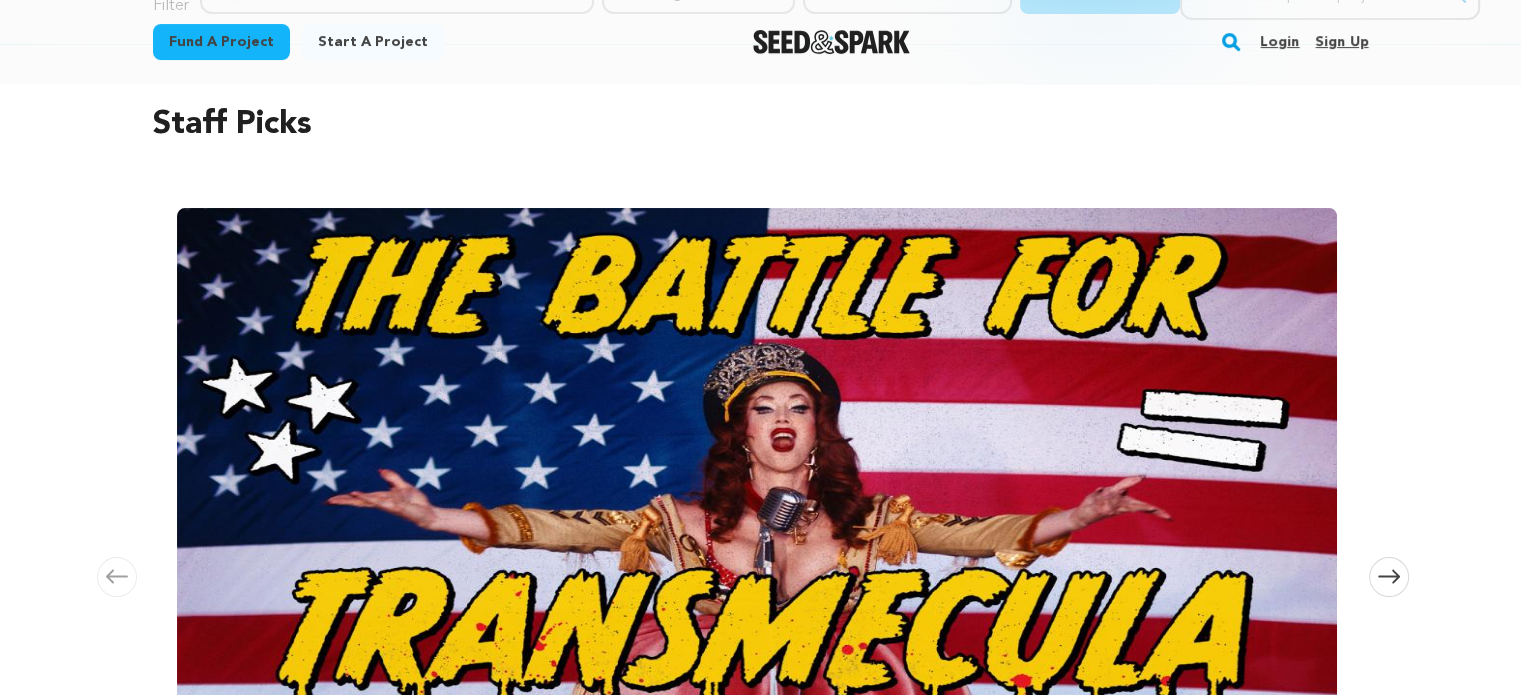scroll, scrollTop: 0, scrollLeft: 0, axis: both 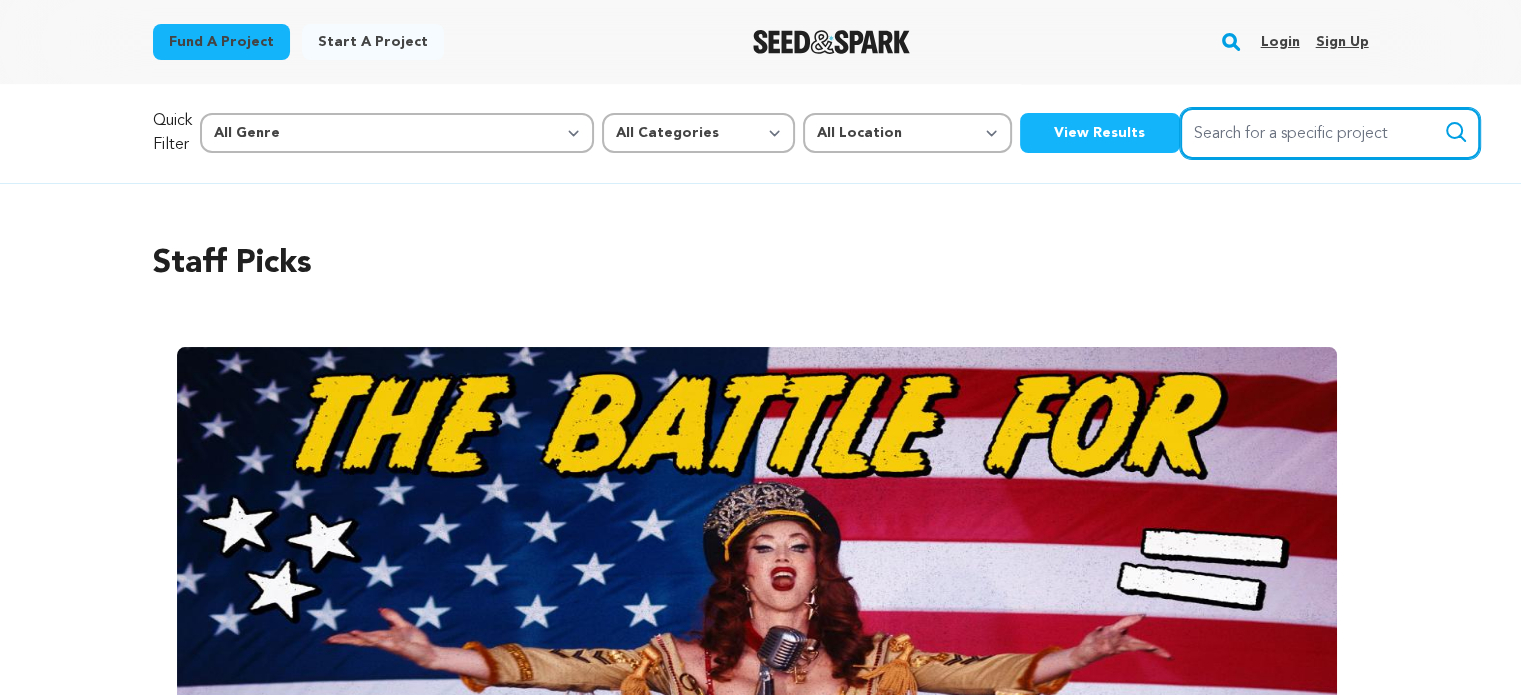 click on "Search for a specific project" at bounding box center [1330, 133] 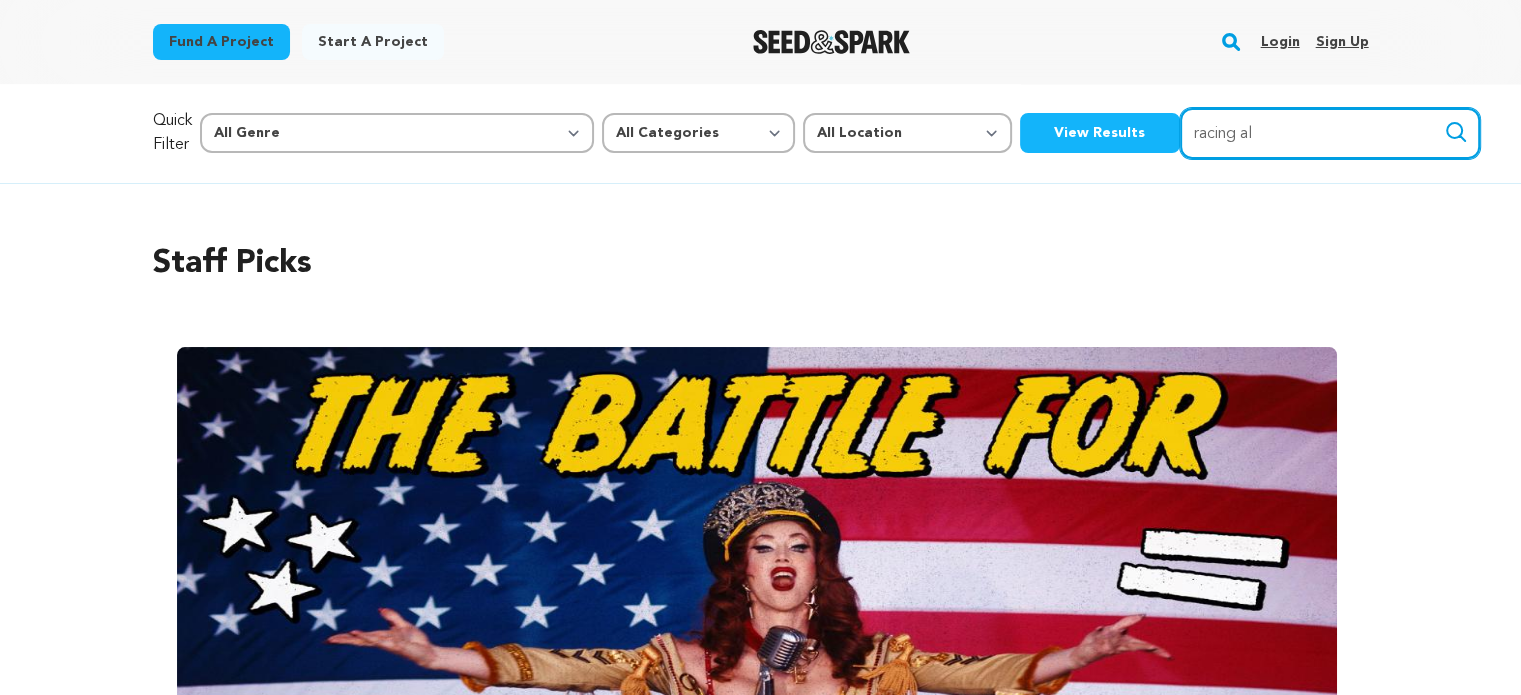 type on "racing al" 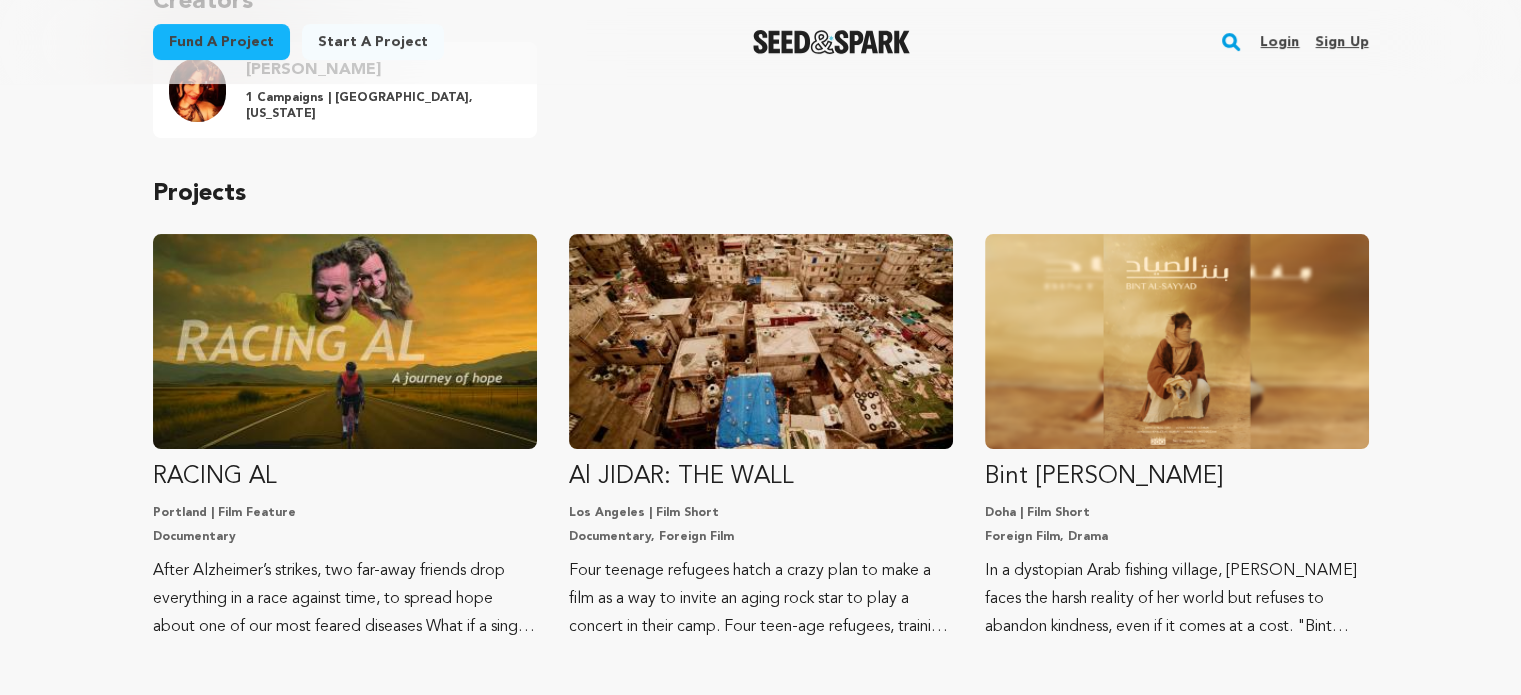 scroll, scrollTop: 308, scrollLeft: 0, axis: vertical 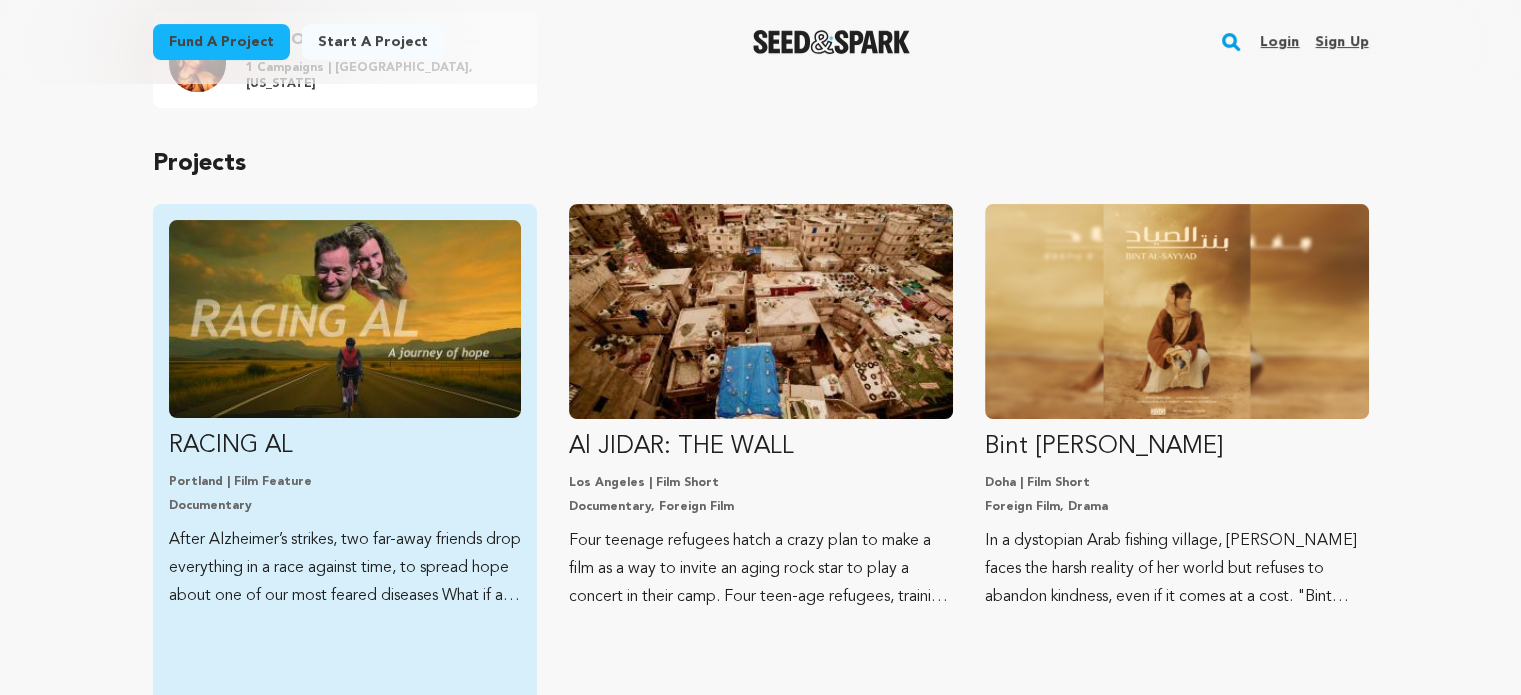 click on "After Alzheimer’s strikes, two far-away friends drop everything in a race against time, to spread hope about one of our most feared diseases What if a single bike ride could transform the way we see Alzheimer’s? RACING AL is a powerful documentary that follows two parallel journeys—one cycling across the country, and one into the heart of a devastating diagnosis—and shines a light on the need to destigmatize and act." at bounding box center [345, 568] 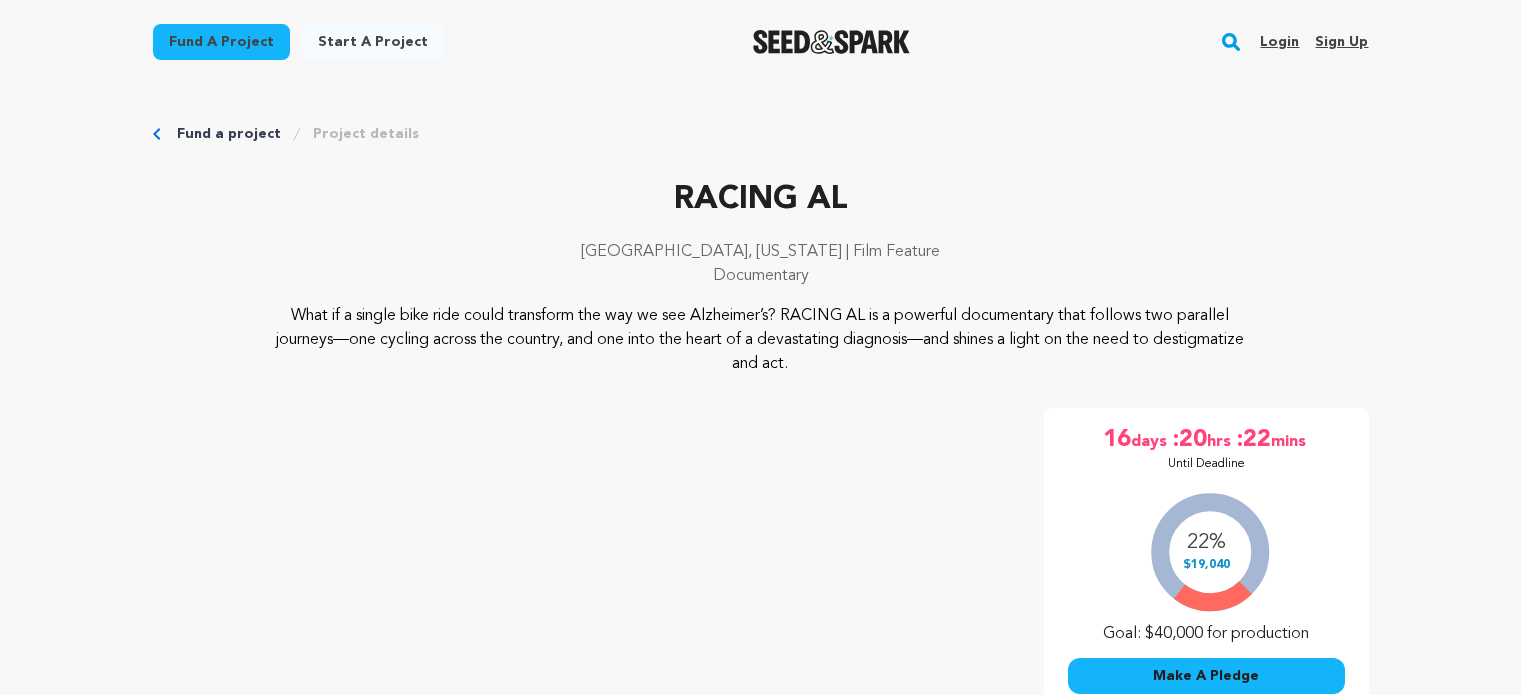 scroll, scrollTop: 0, scrollLeft: 0, axis: both 